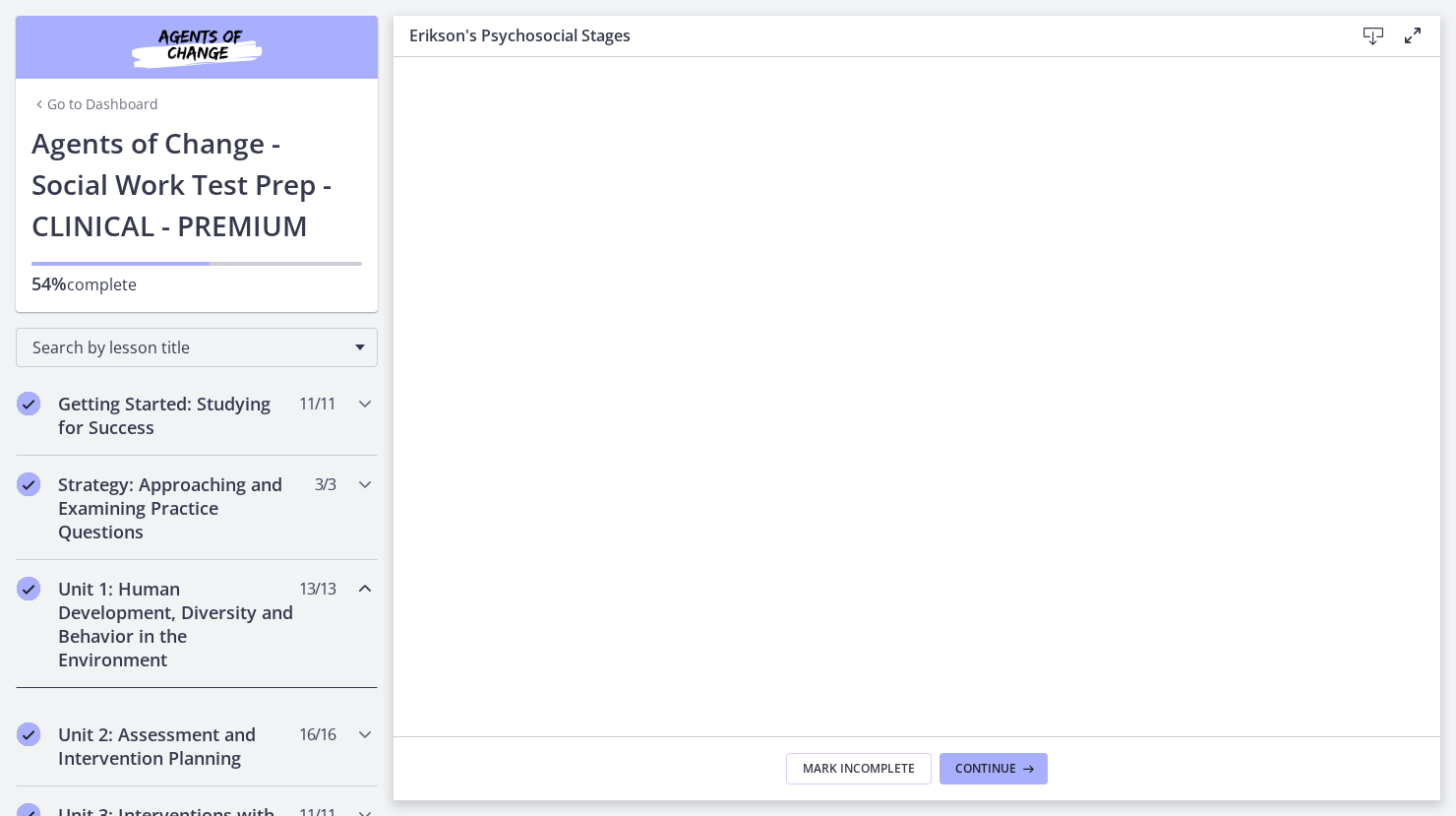 scroll, scrollTop: 0, scrollLeft: 0, axis: both 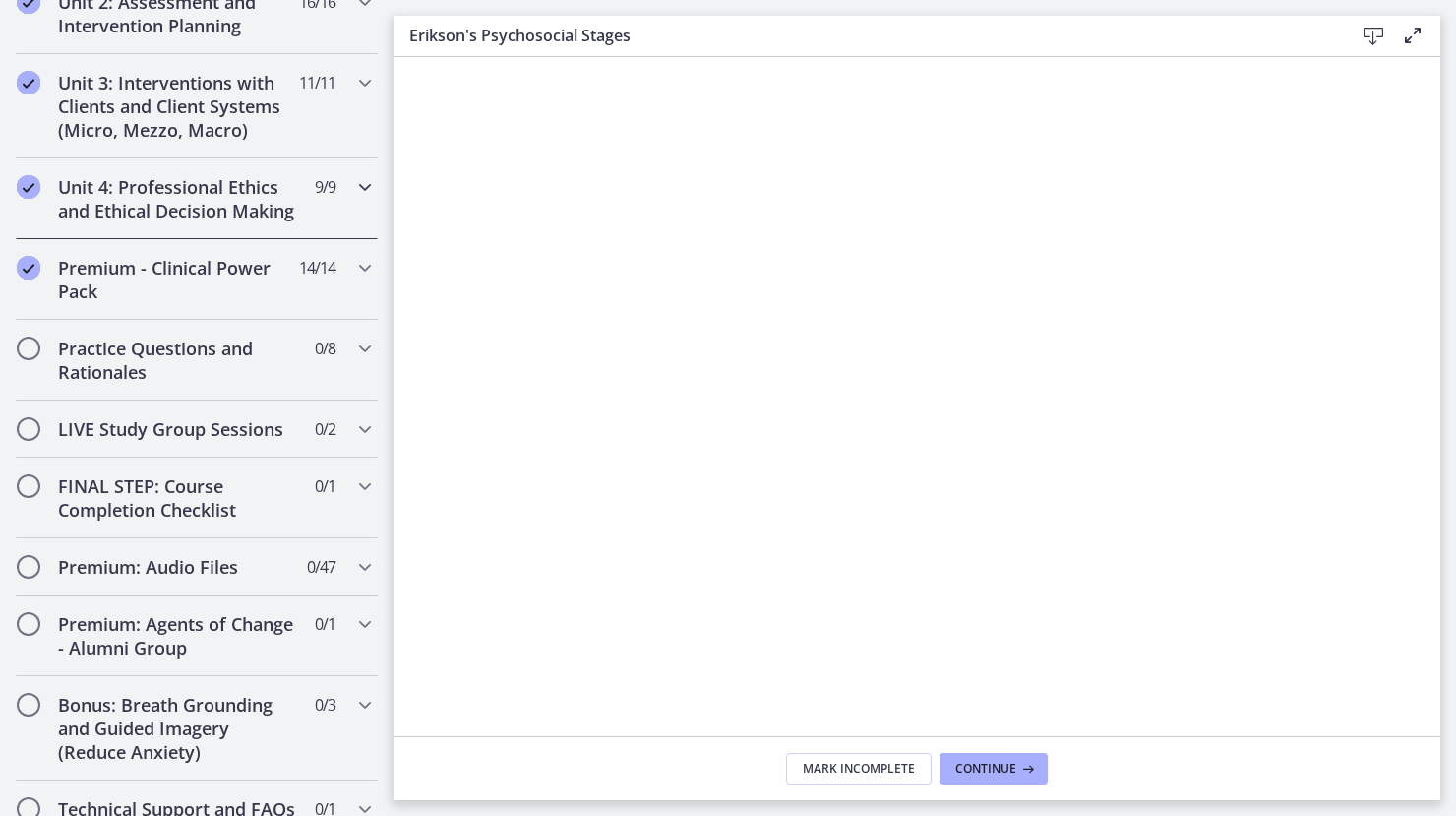 click on "Unit 4: Professional Ethics and Ethical Decision Making" at bounding box center [178, 199] 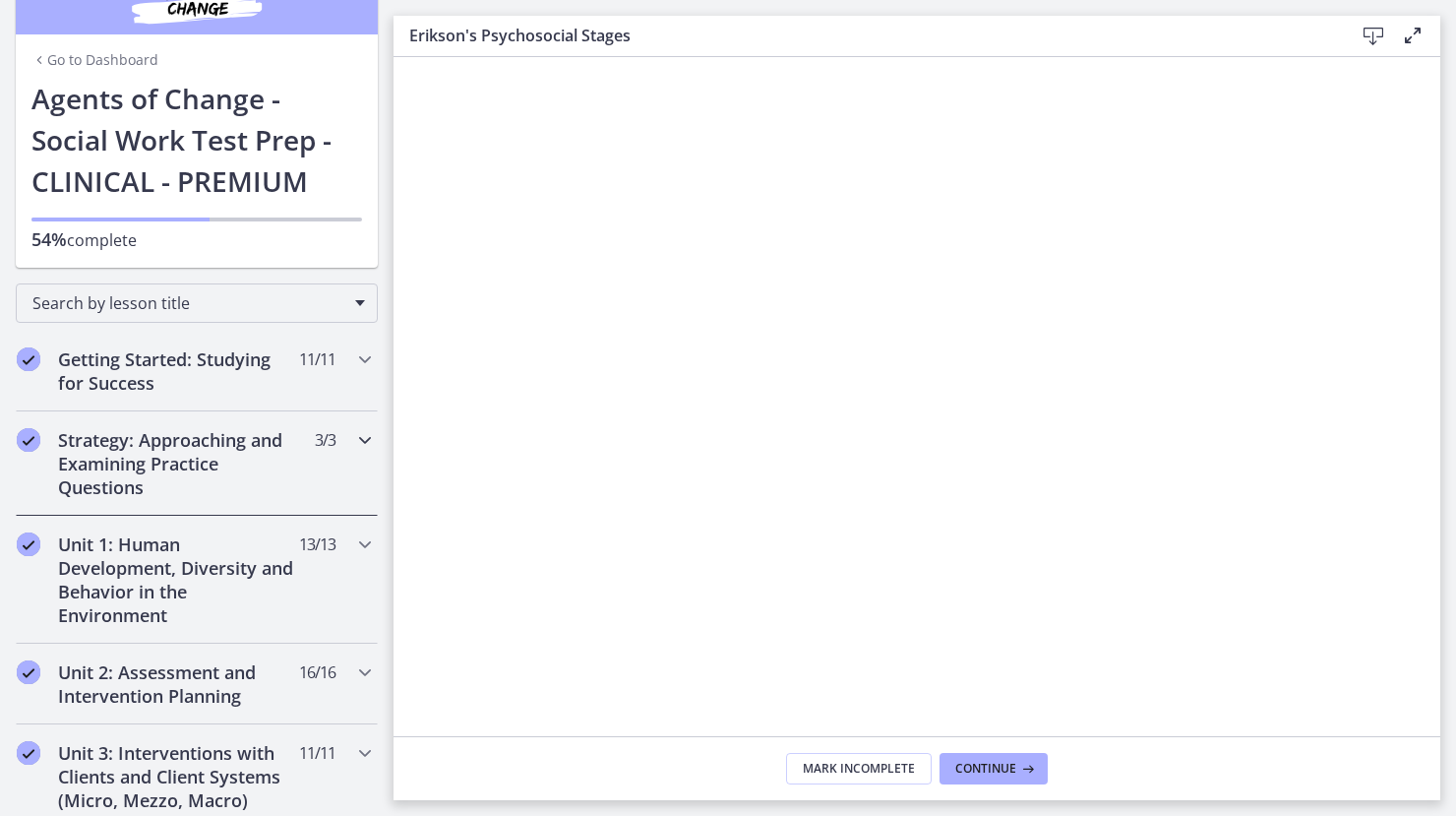 scroll, scrollTop: 0, scrollLeft: 0, axis: both 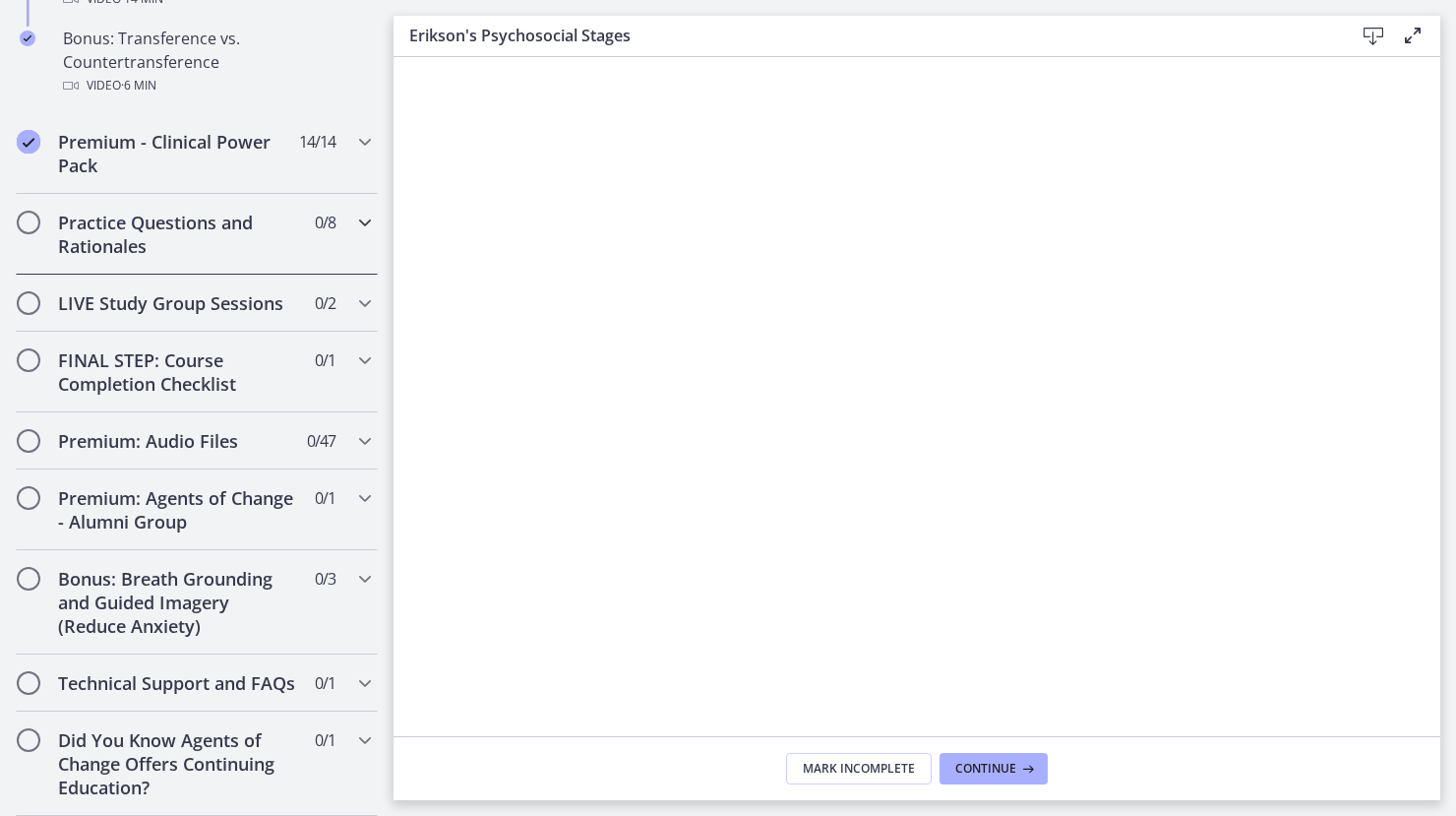 click on "Practice Questions and Rationales" at bounding box center (178, 234) 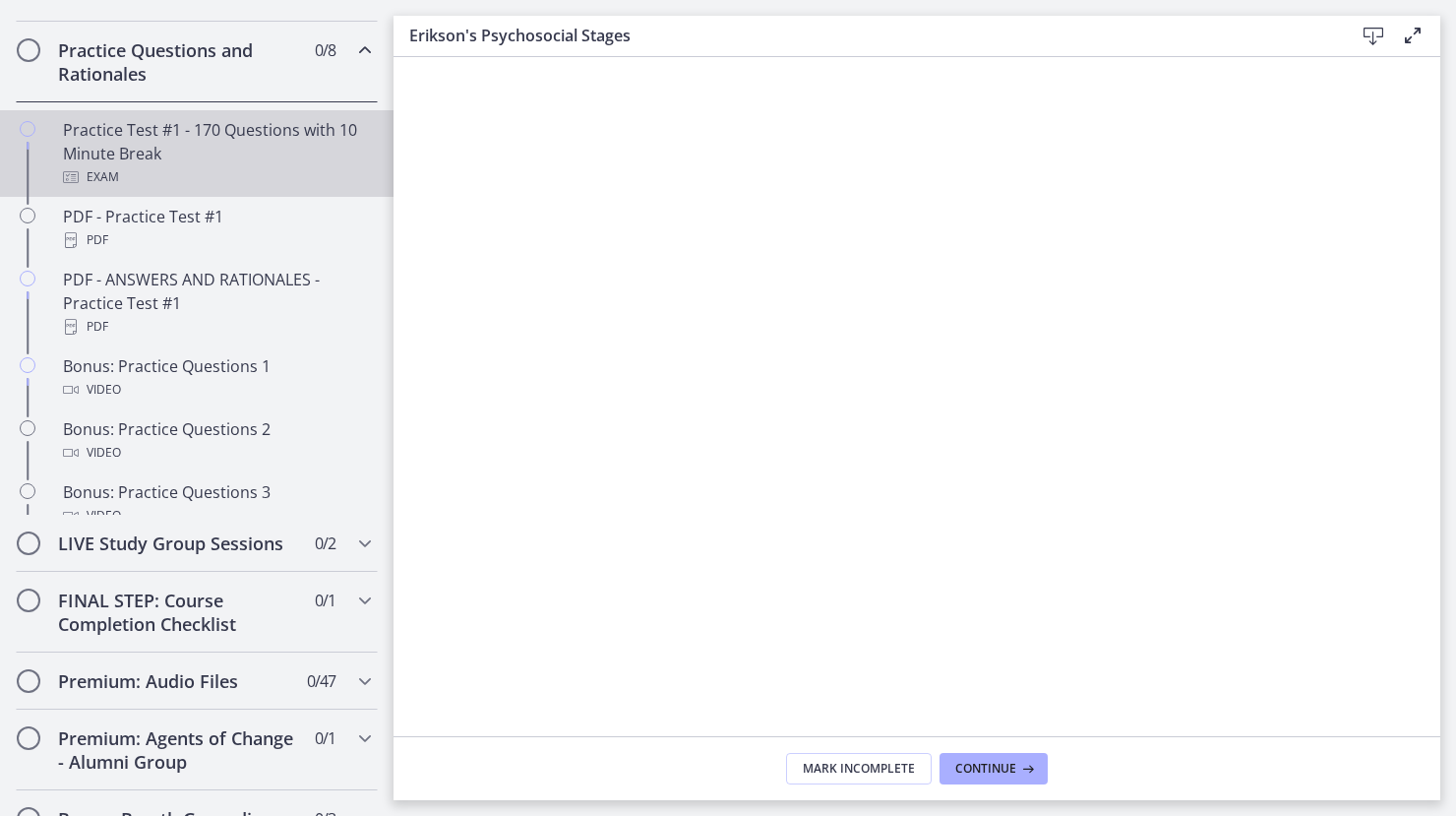 scroll, scrollTop: 1013, scrollLeft: 0, axis: vertical 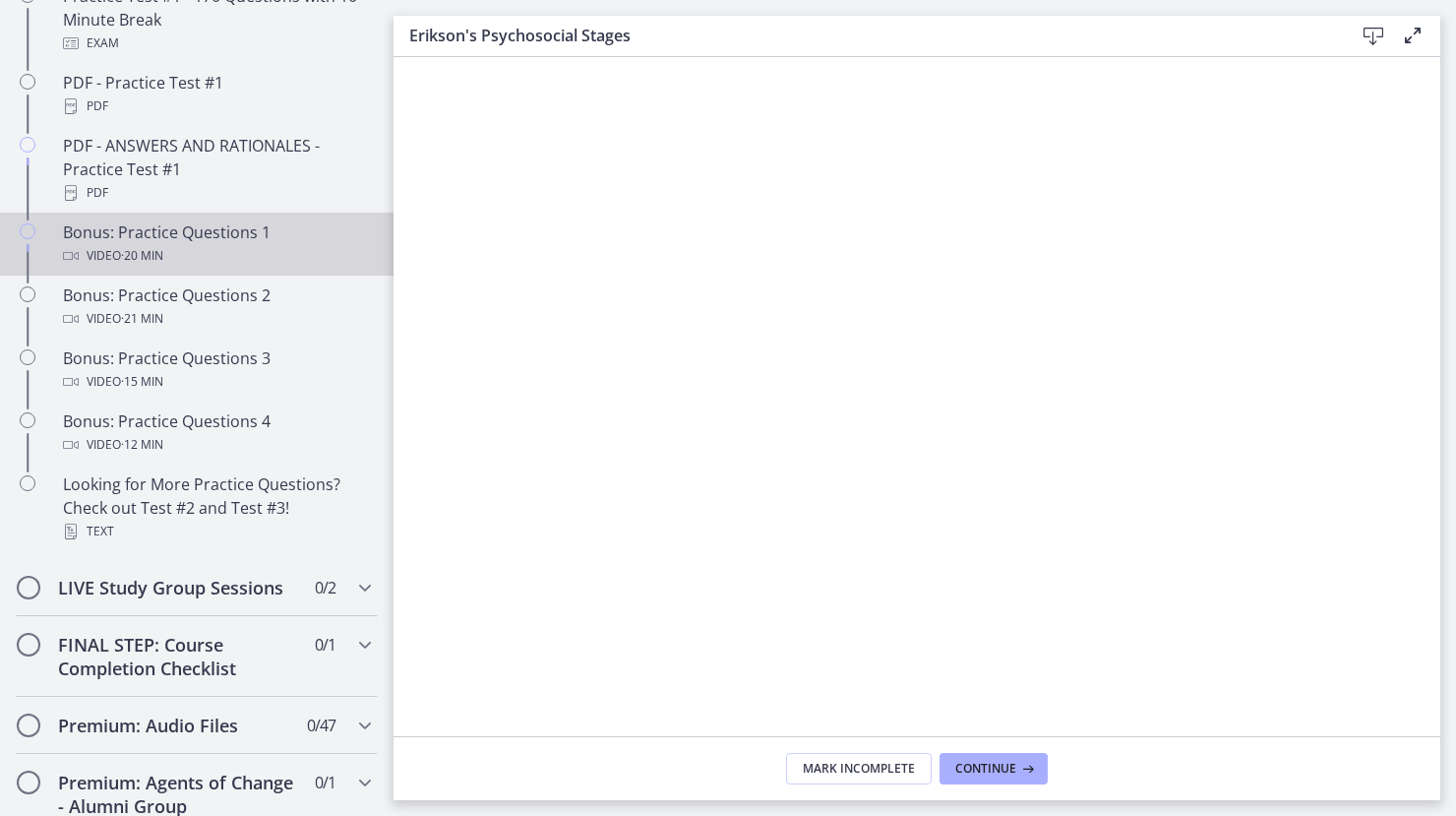 click on "Bonus: Practice Questions 1
Video
·  20 min" at bounding box center (216, 244) 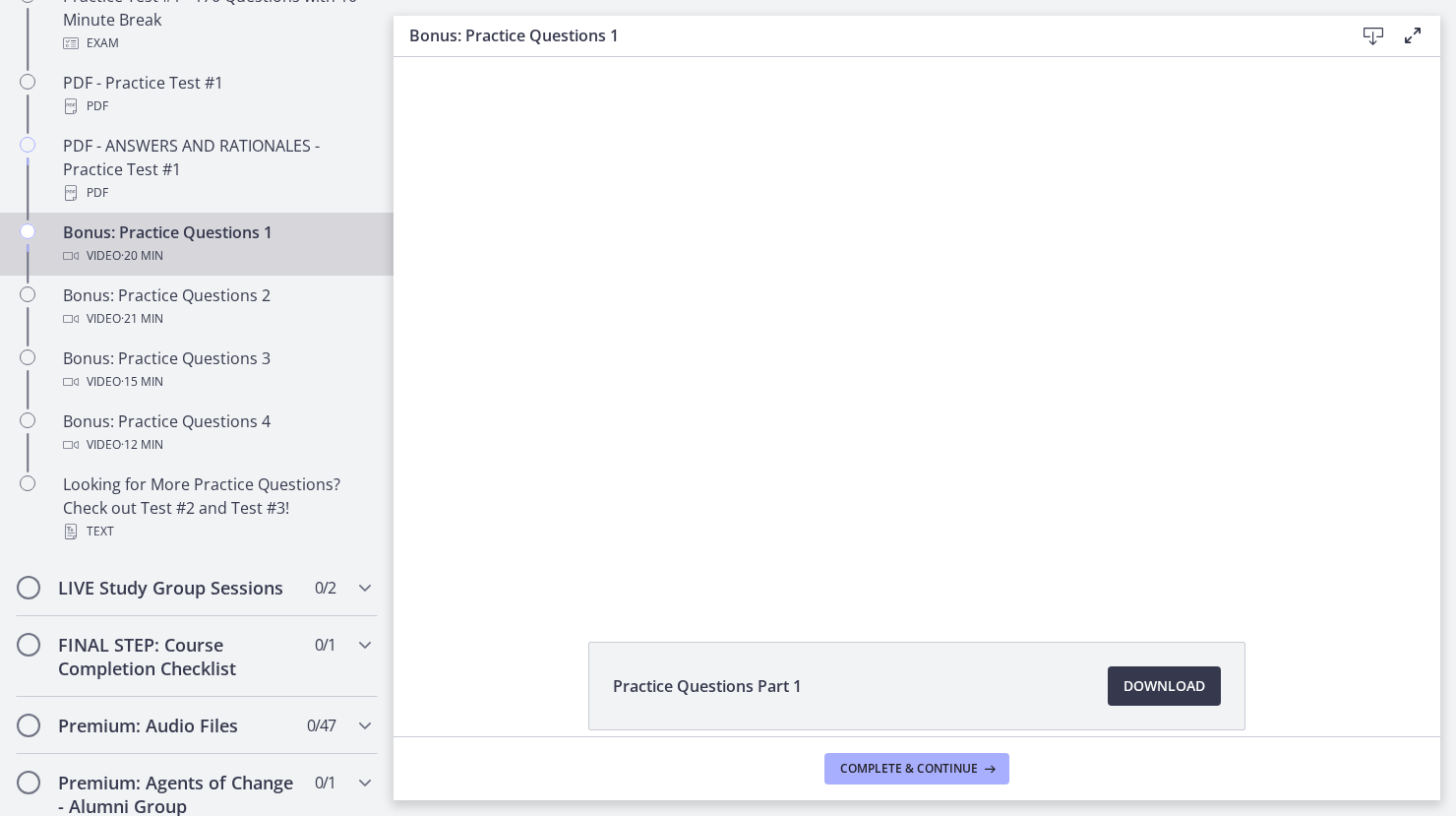 scroll, scrollTop: 0, scrollLeft: 0, axis: both 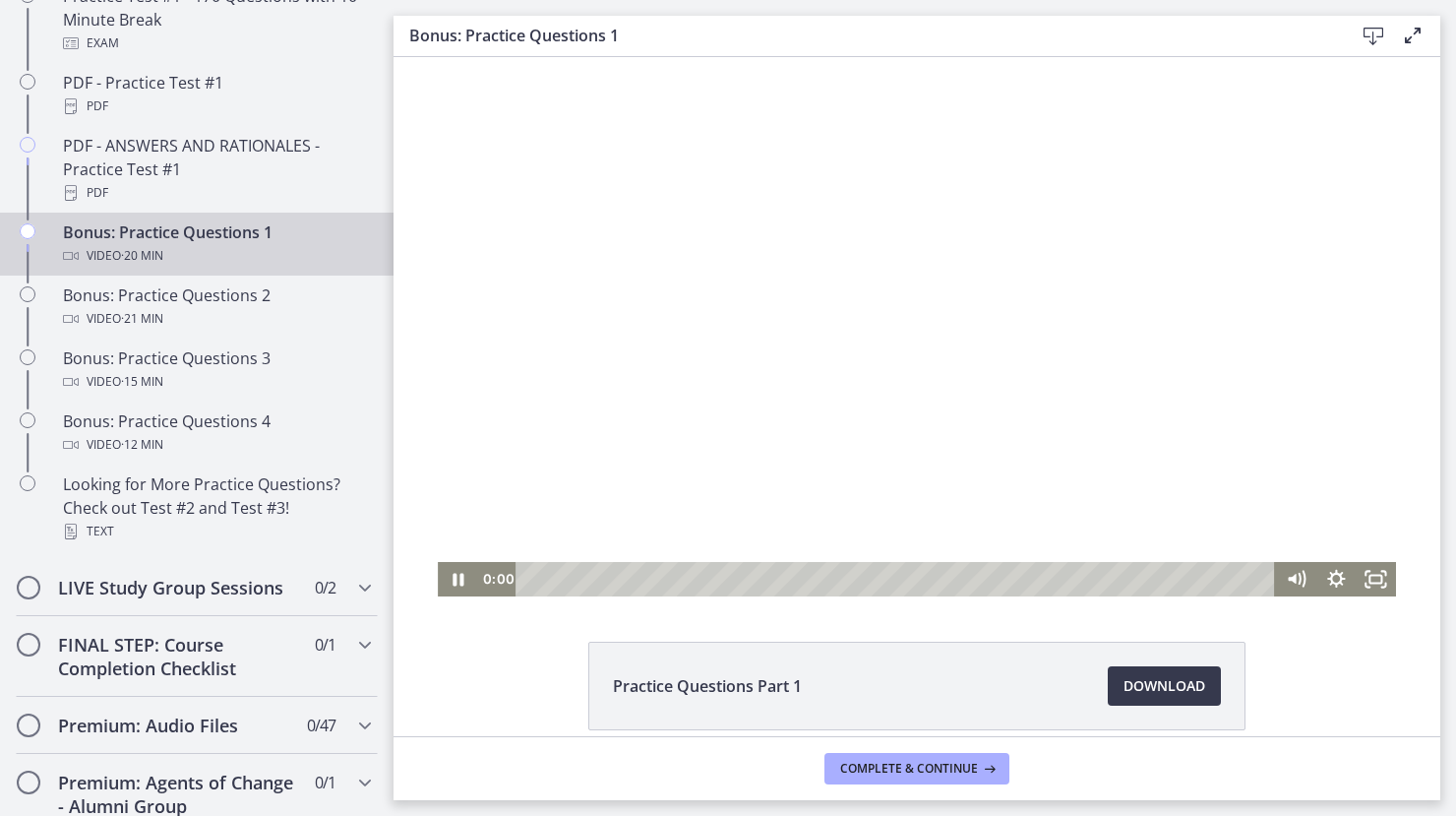 drag, startPoint x: 1002, startPoint y: 577, endPoint x: 803, endPoint y: 703, distance: 235.53556 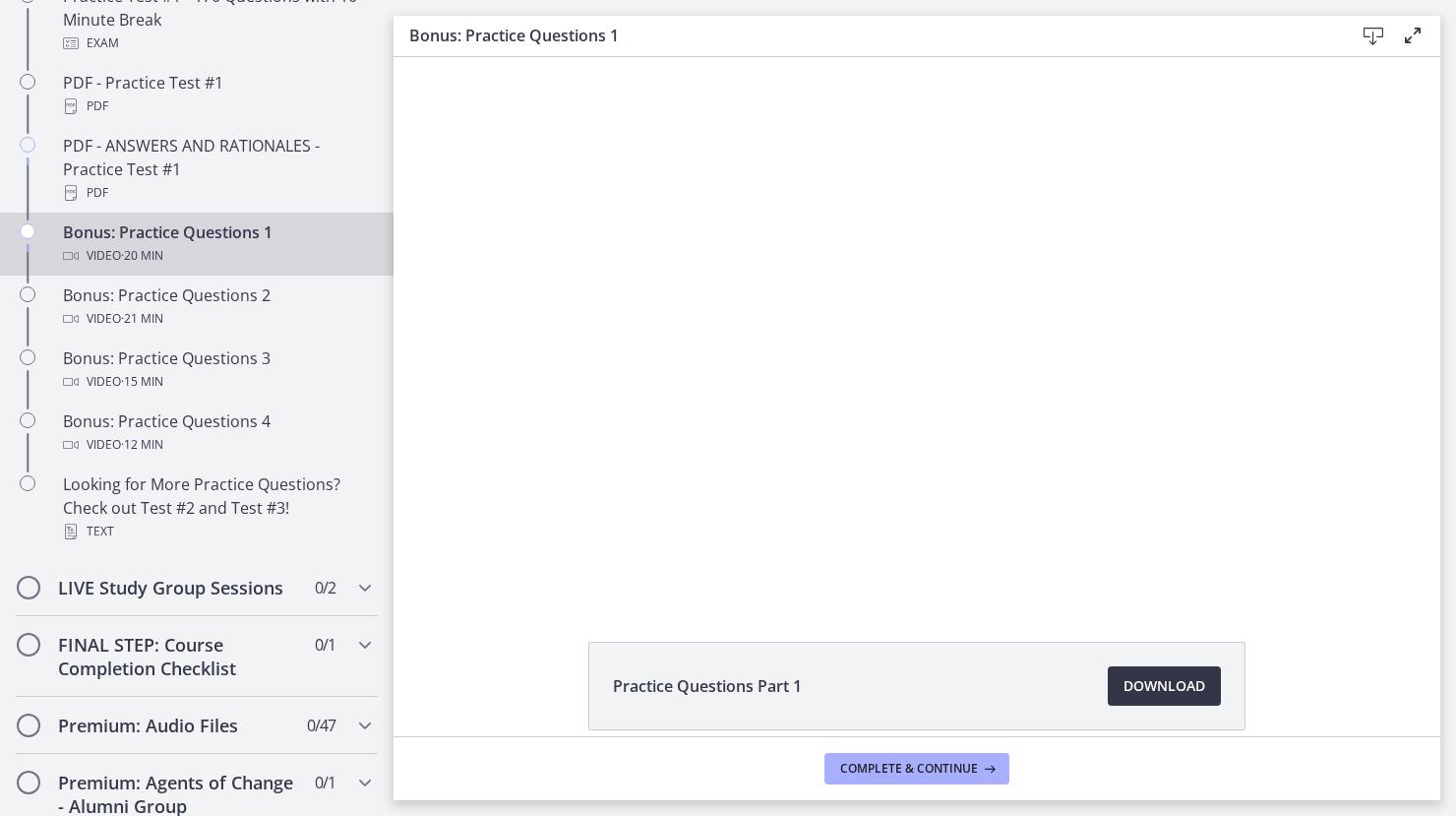 click on "Download
Opens in a new window" at bounding box center [1164, 686] 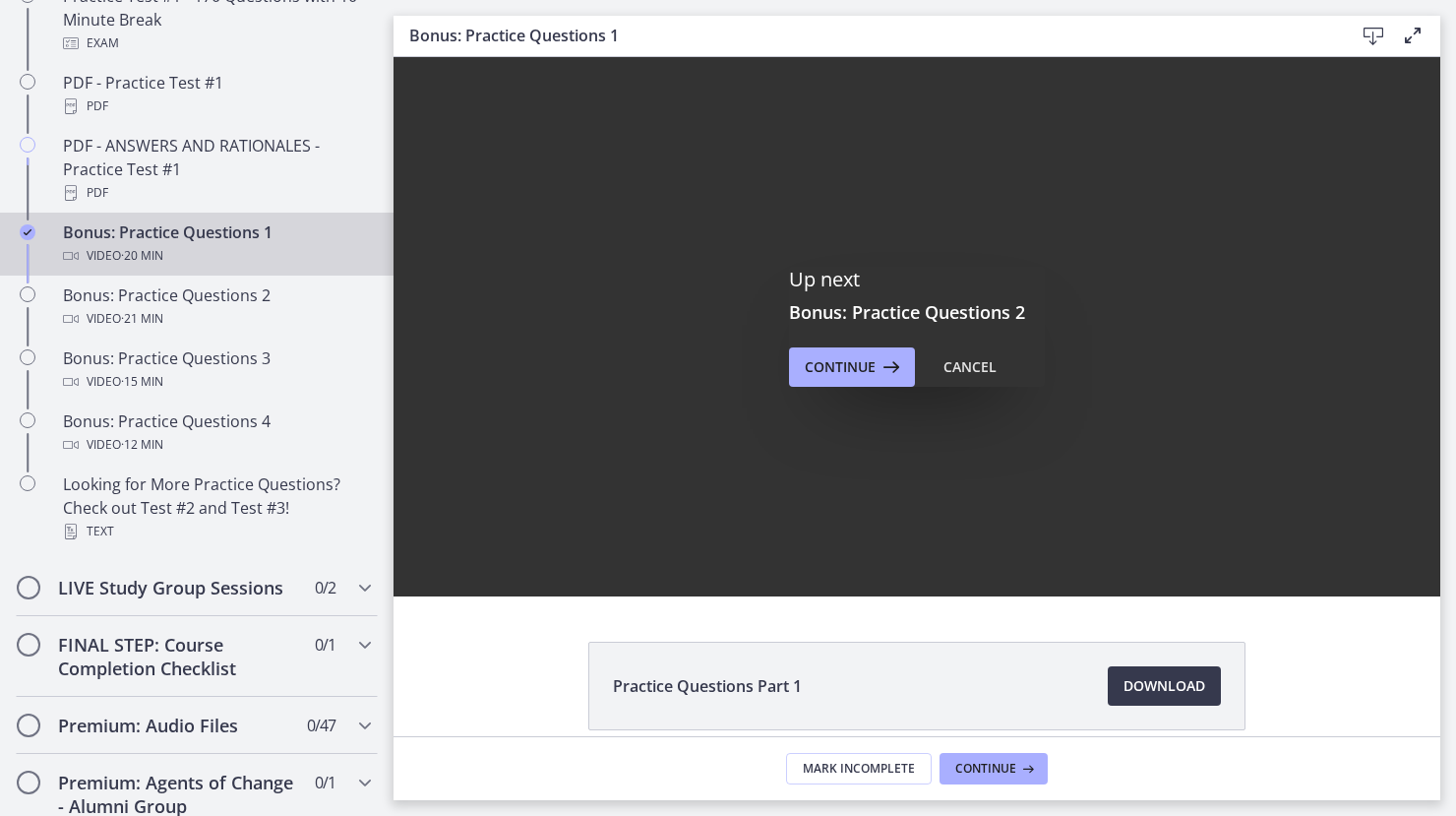 scroll, scrollTop: 0, scrollLeft: 0, axis: both 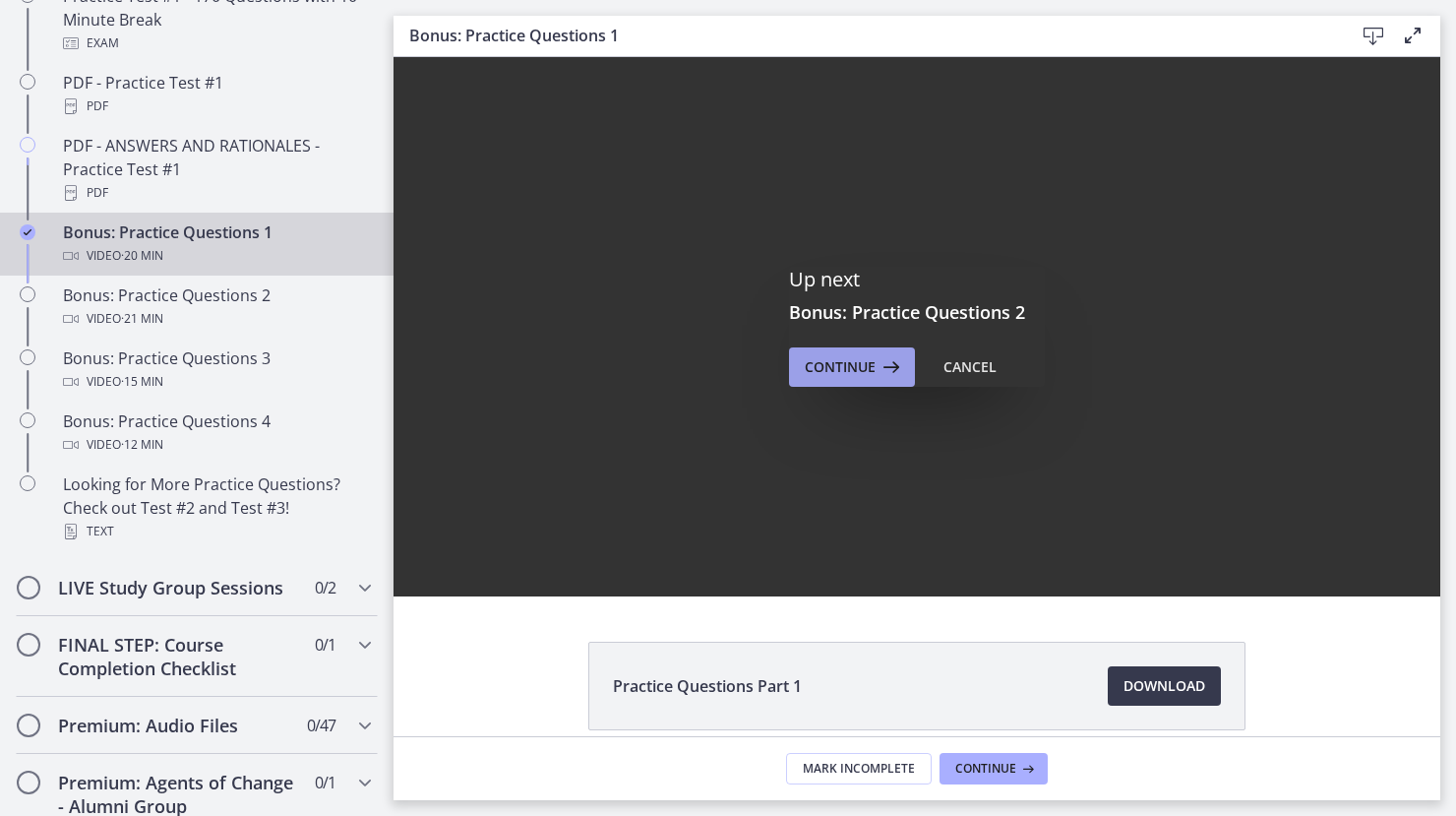 click on "Continue" at bounding box center (840, 367) 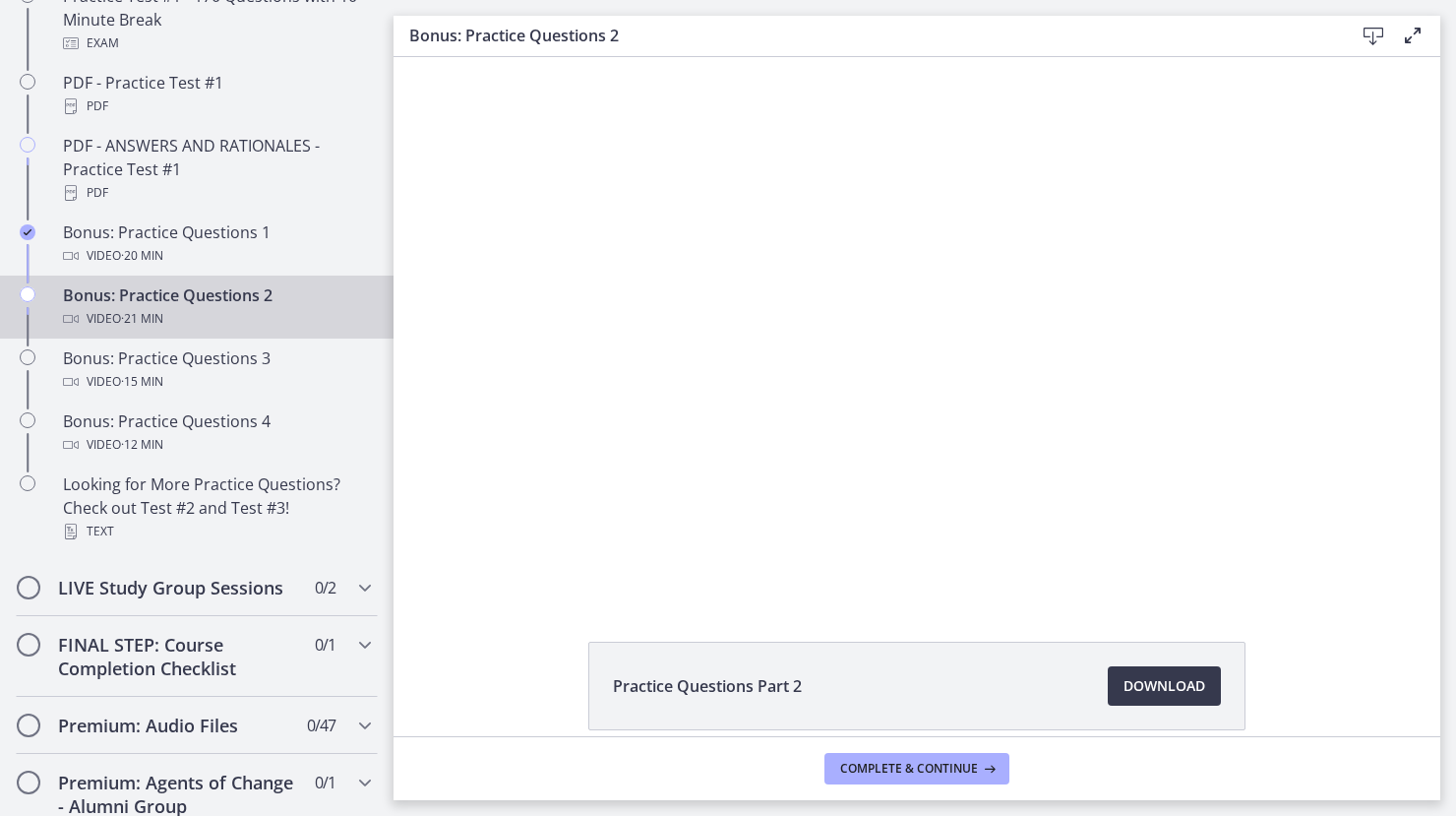 scroll, scrollTop: 0, scrollLeft: 0, axis: both 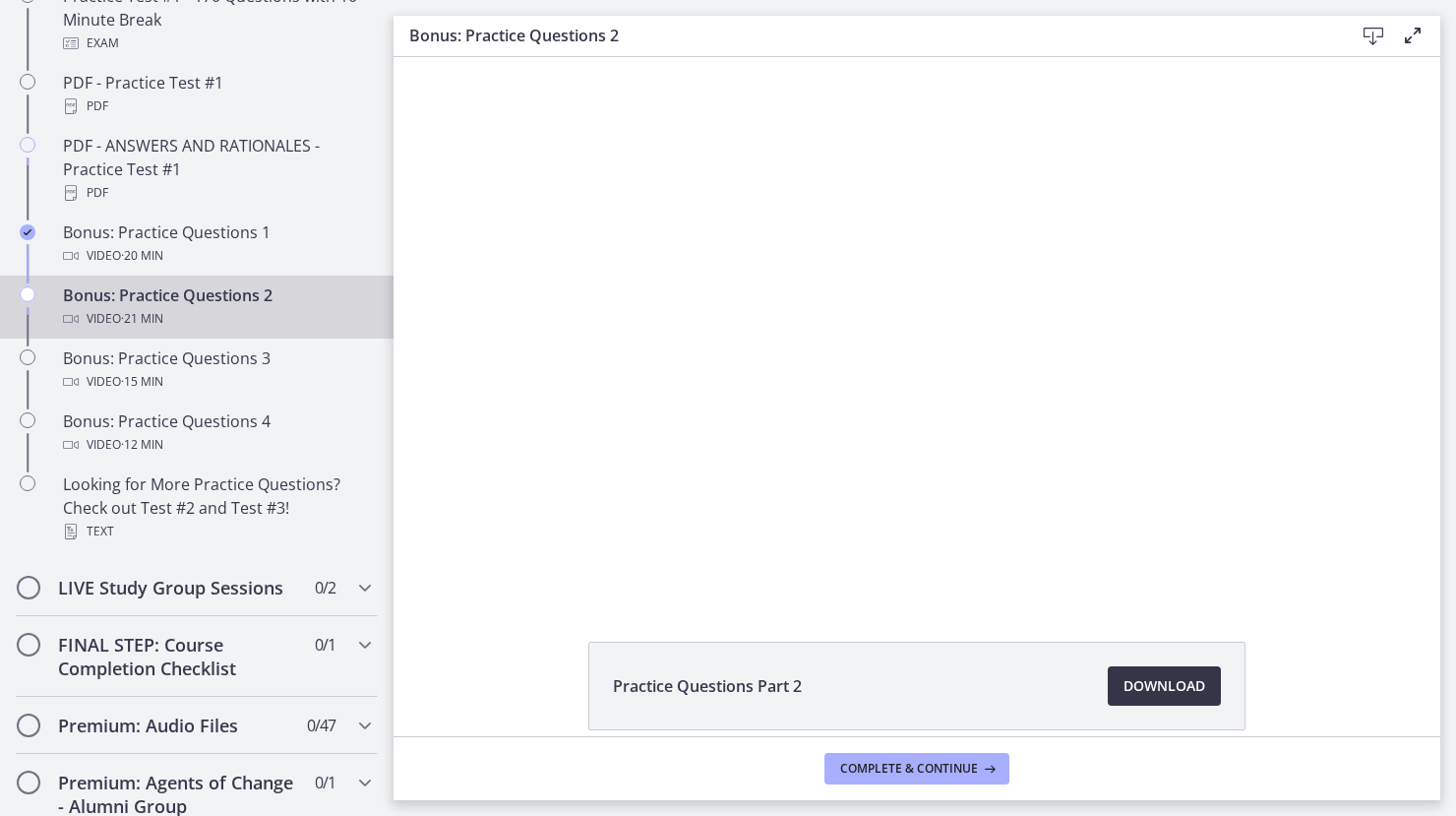 click on "Download
Opens in a new window" at bounding box center [1164, 686] 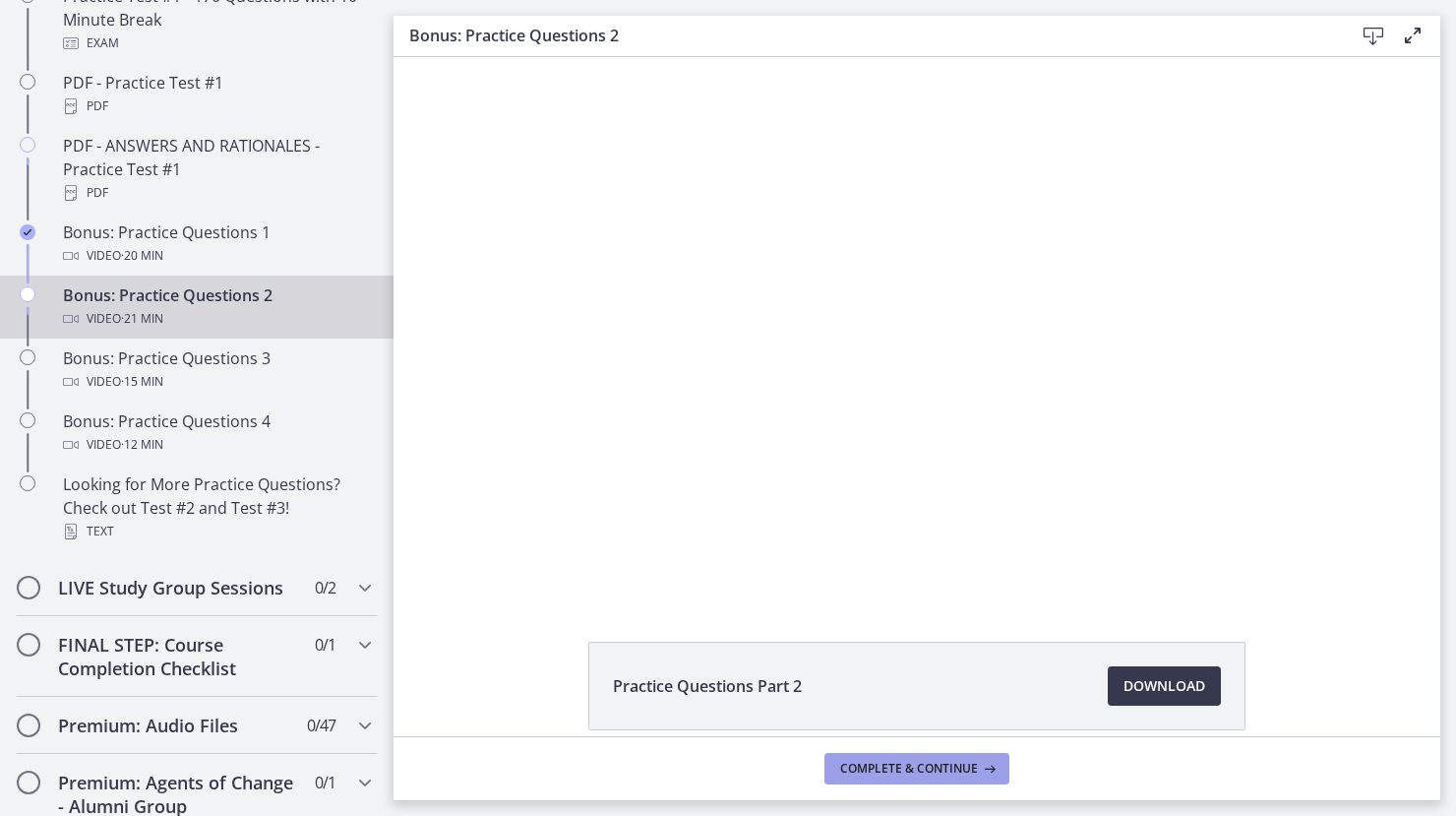 click on "Complete & continue" at bounding box center [909, 769] 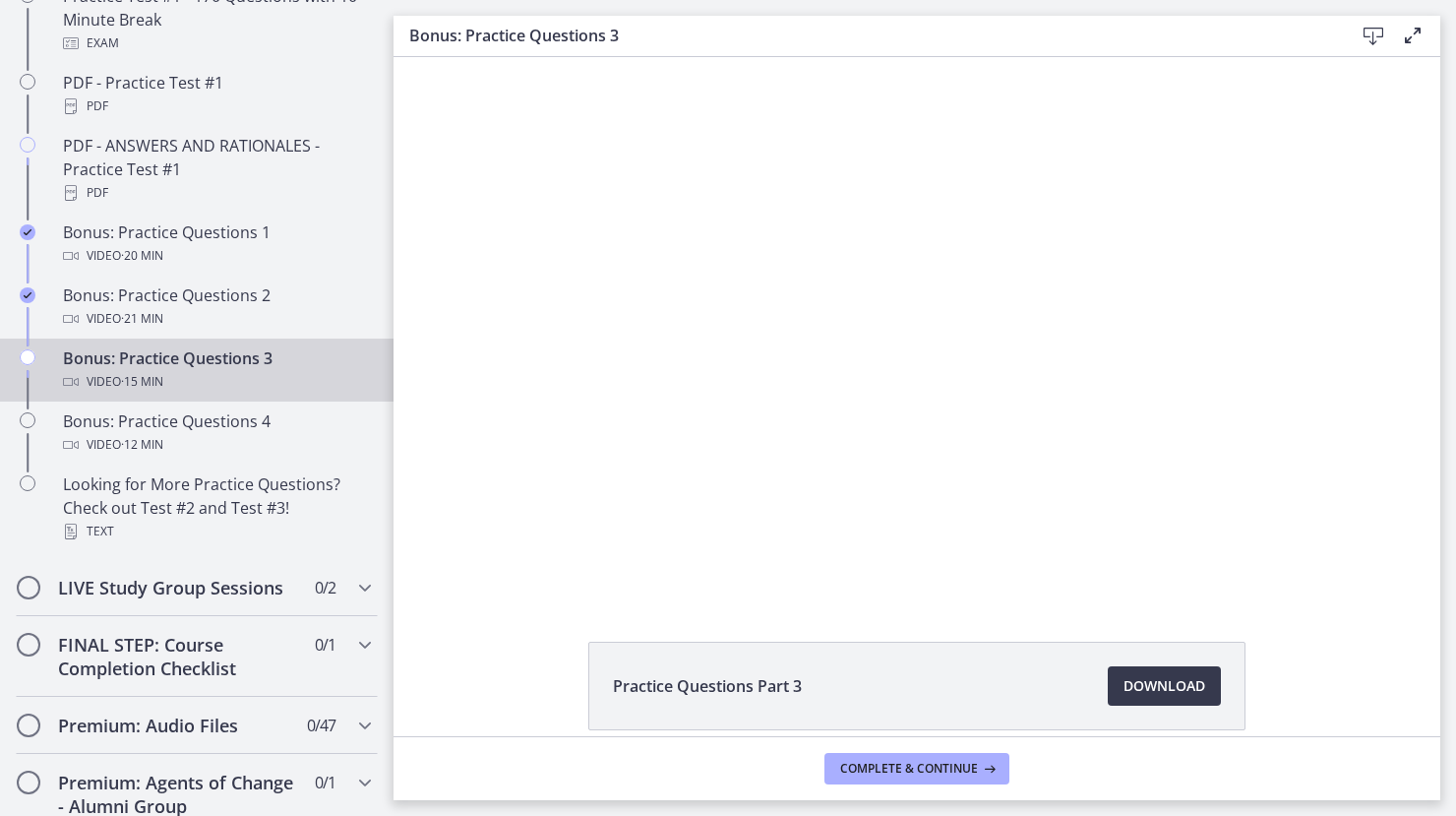 scroll, scrollTop: 0, scrollLeft: 0, axis: both 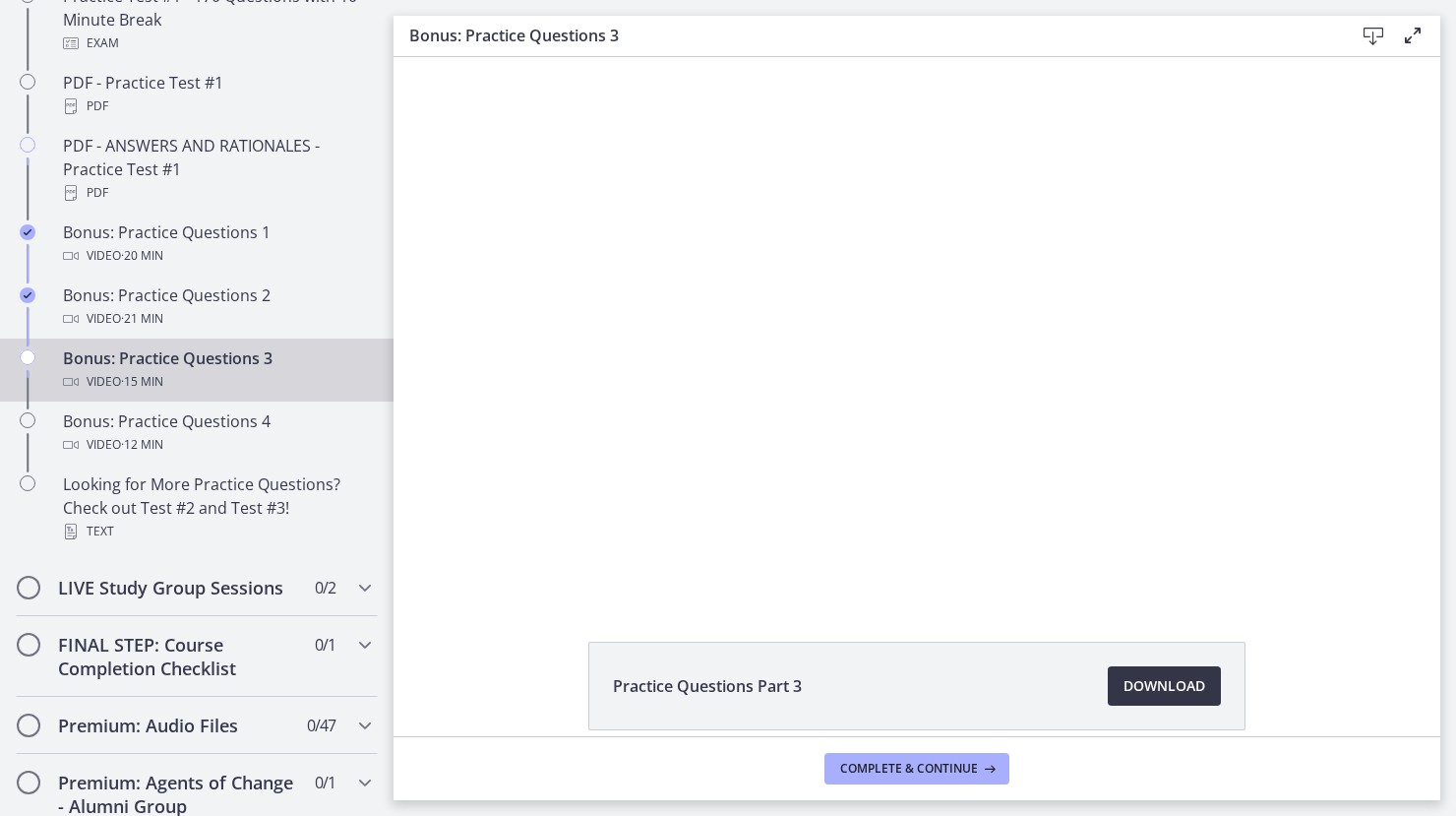 click on "Download
Opens in a new window" at bounding box center (1164, 686) 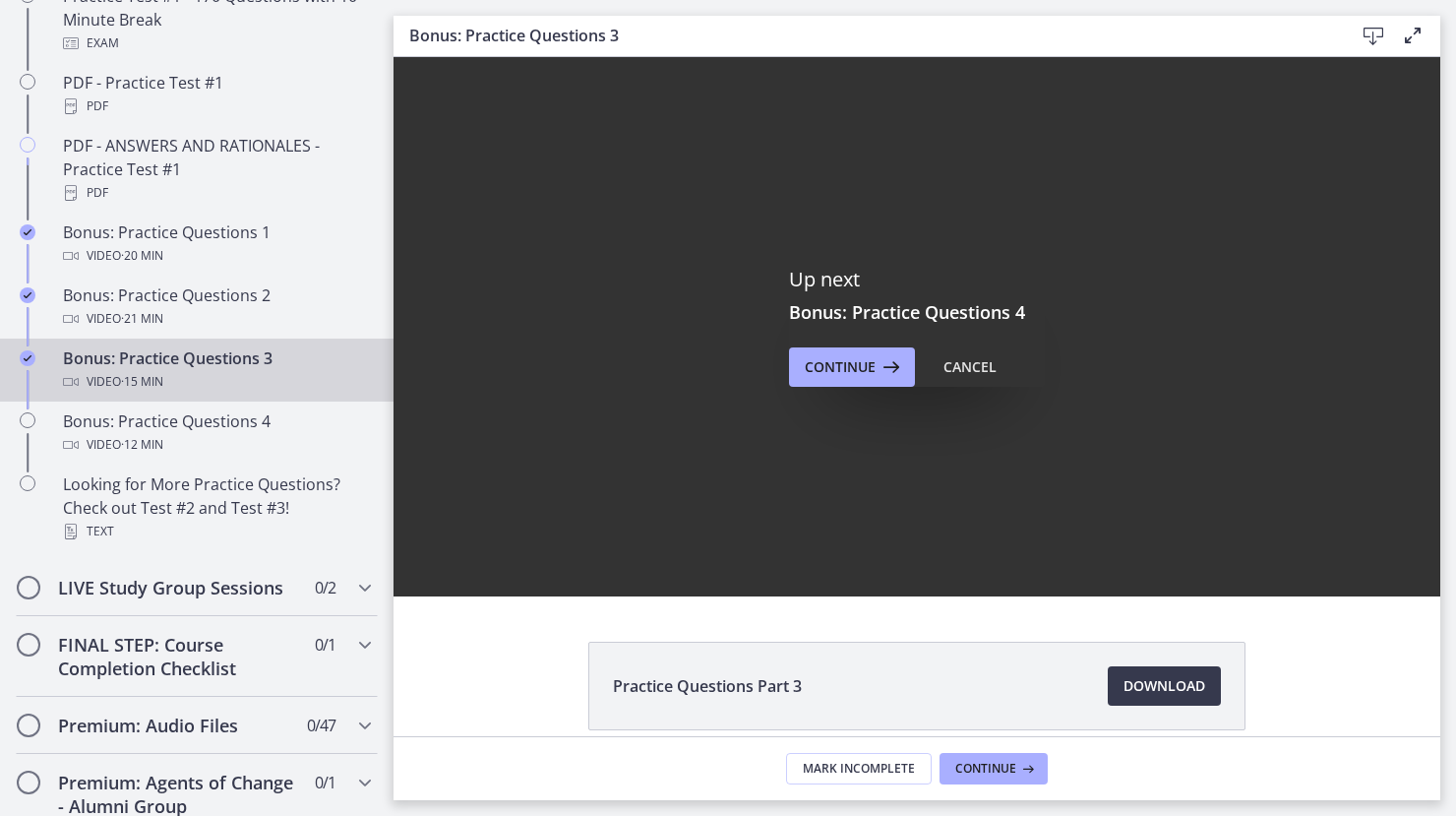click on "Mark Incomplete" at bounding box center (859, 769) 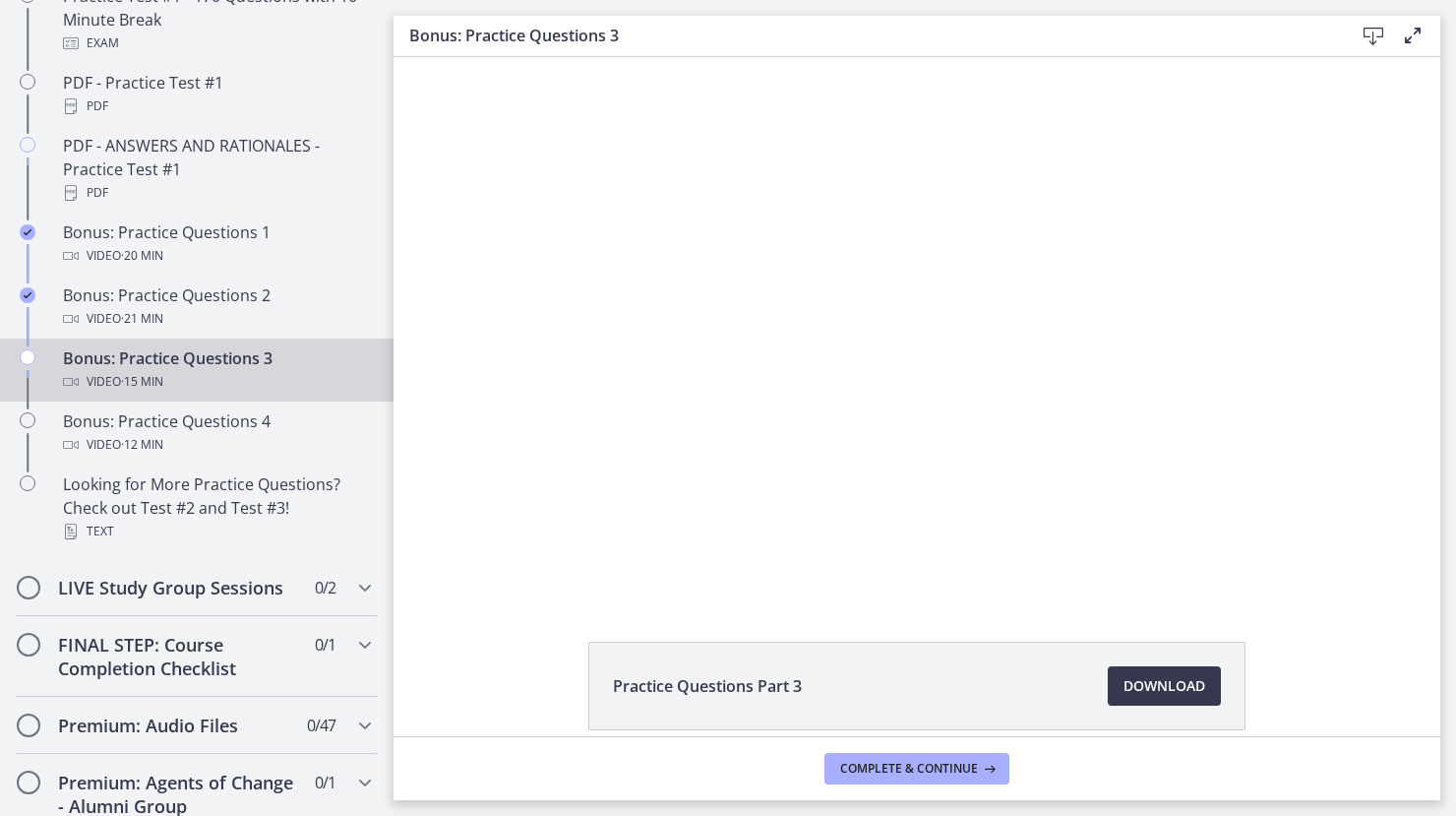 scroll, scrollTop: 0, scrollLeft: 0, axis: both 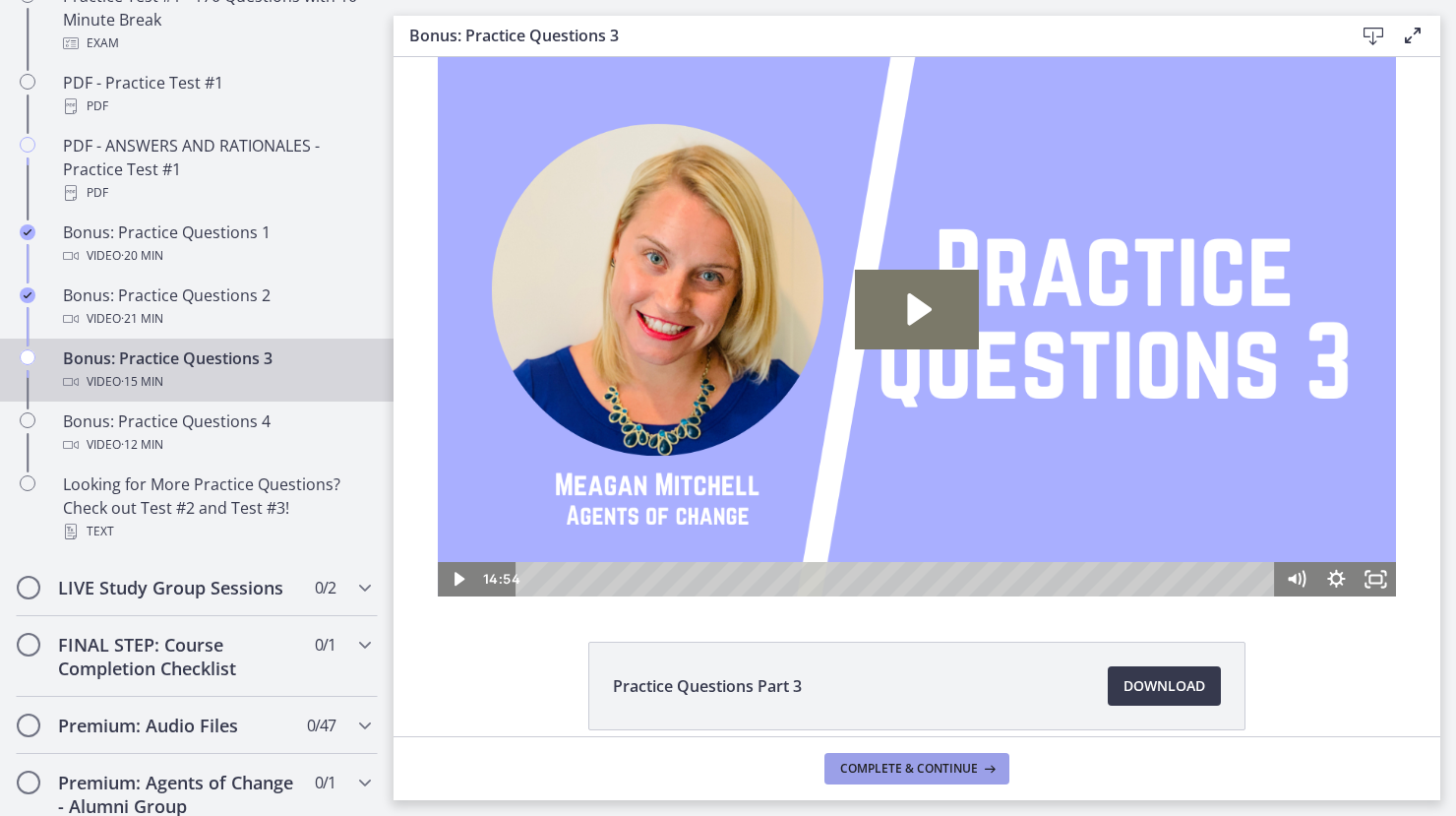 click on "Complete & continue" at bounding box center [909, 769] 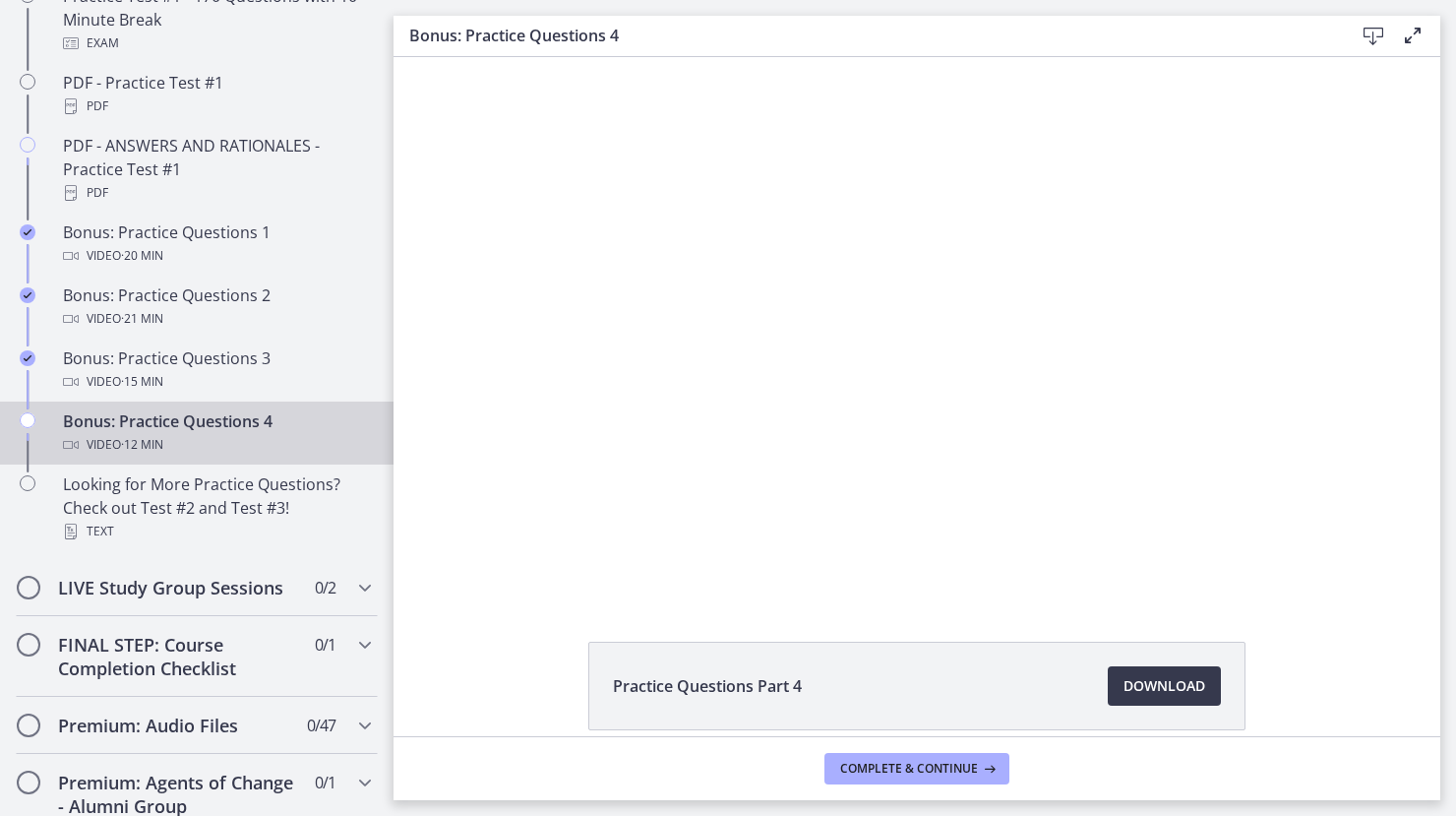 scroll, scrollTop: 0, scrollLeft: 0, axis: both 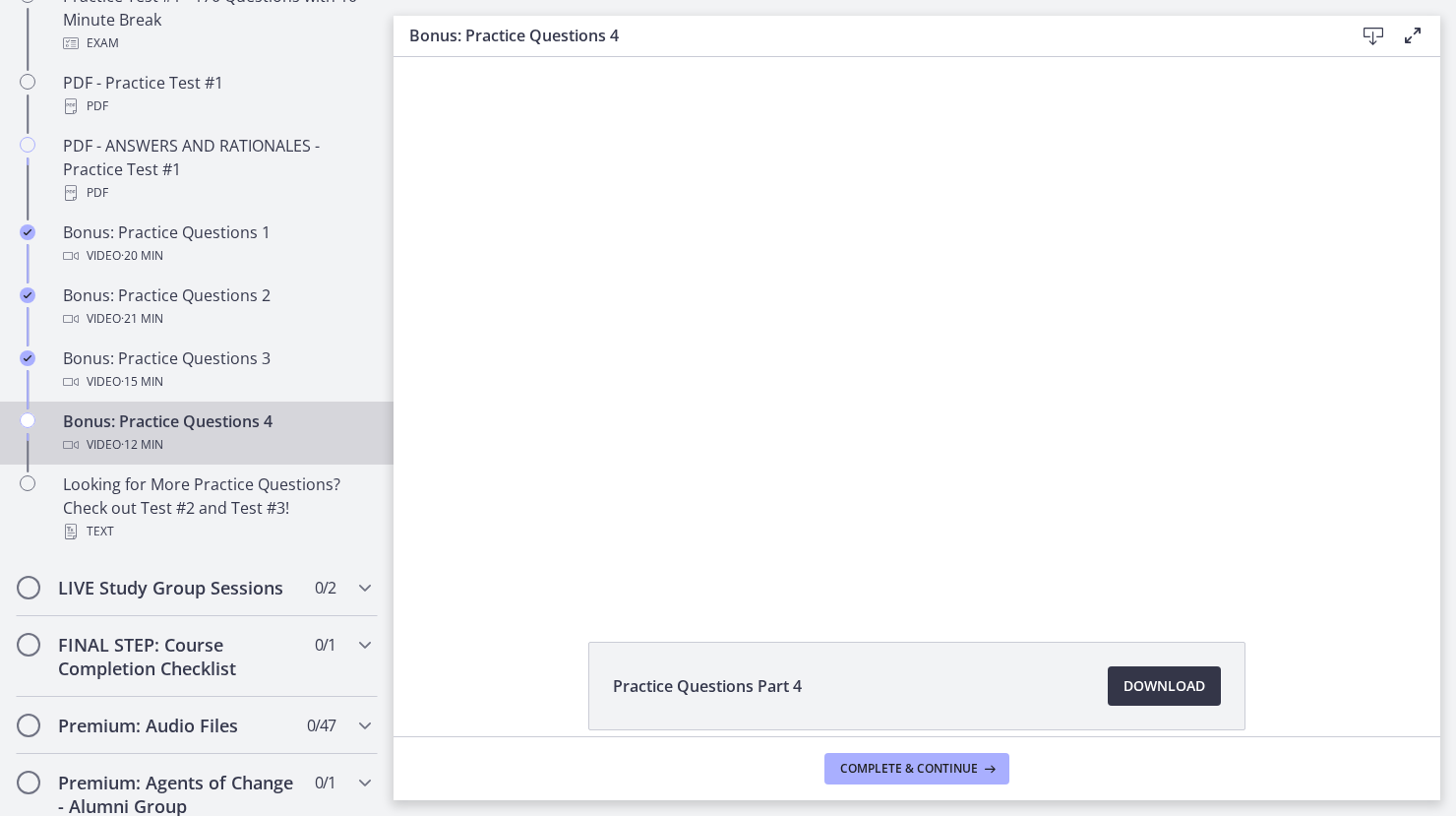 click on "Download
Opens in a new window" at bounding box center (1164, 686) 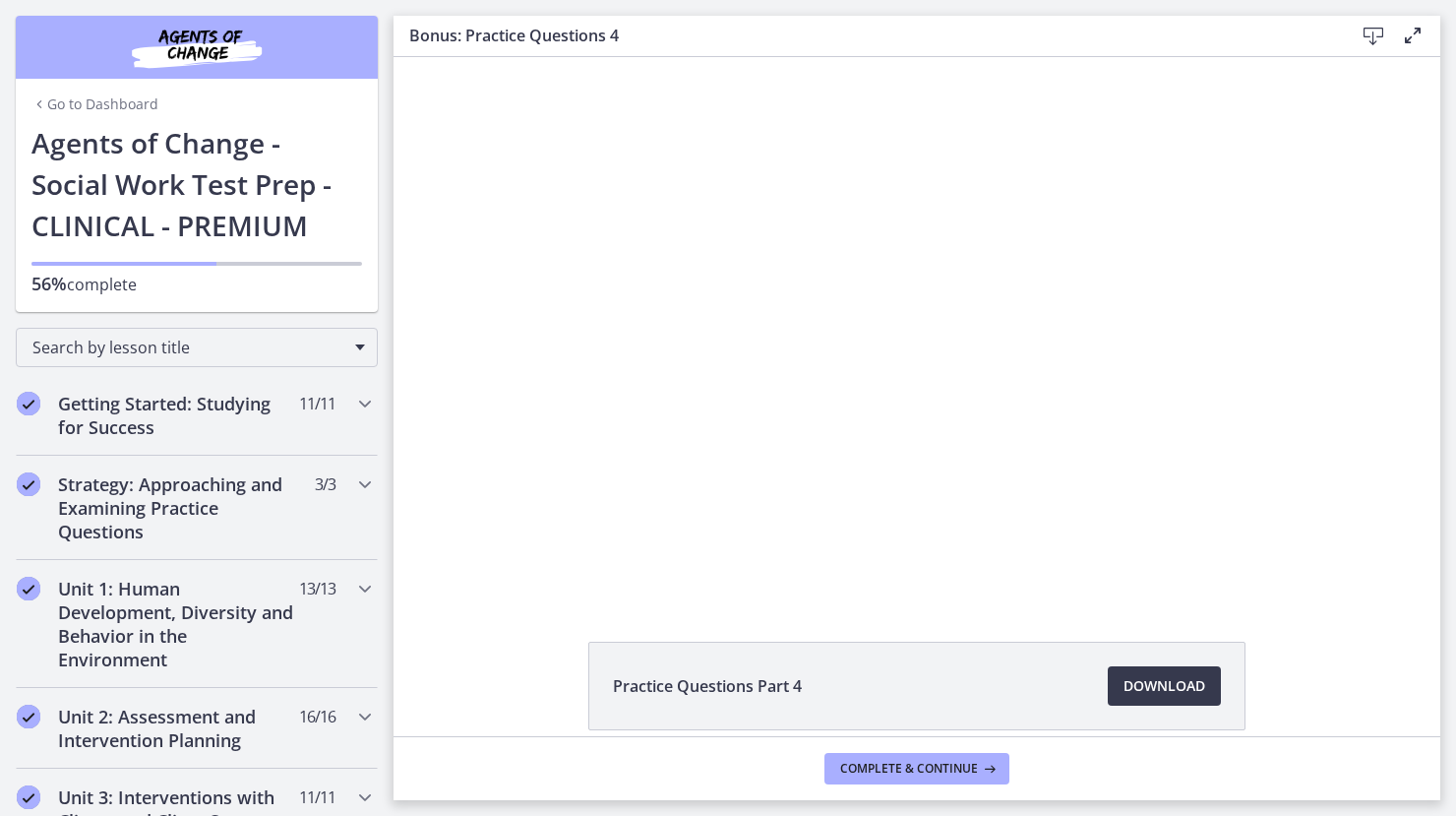 scroll, scrollTop: 0, scrollLeft: 0, axis: both 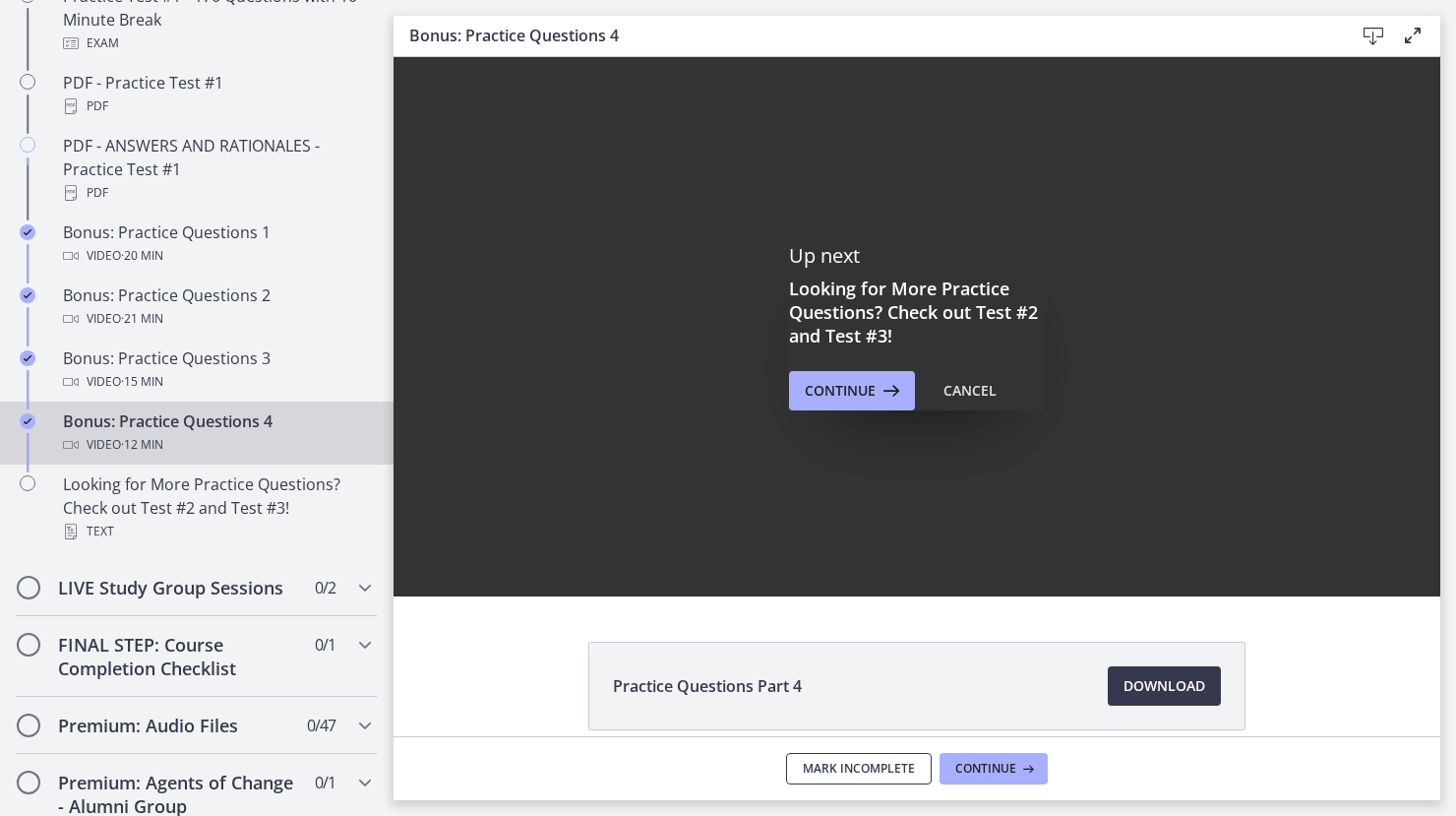 click on "Mark Incomplete" at bounding box center (859, 769) 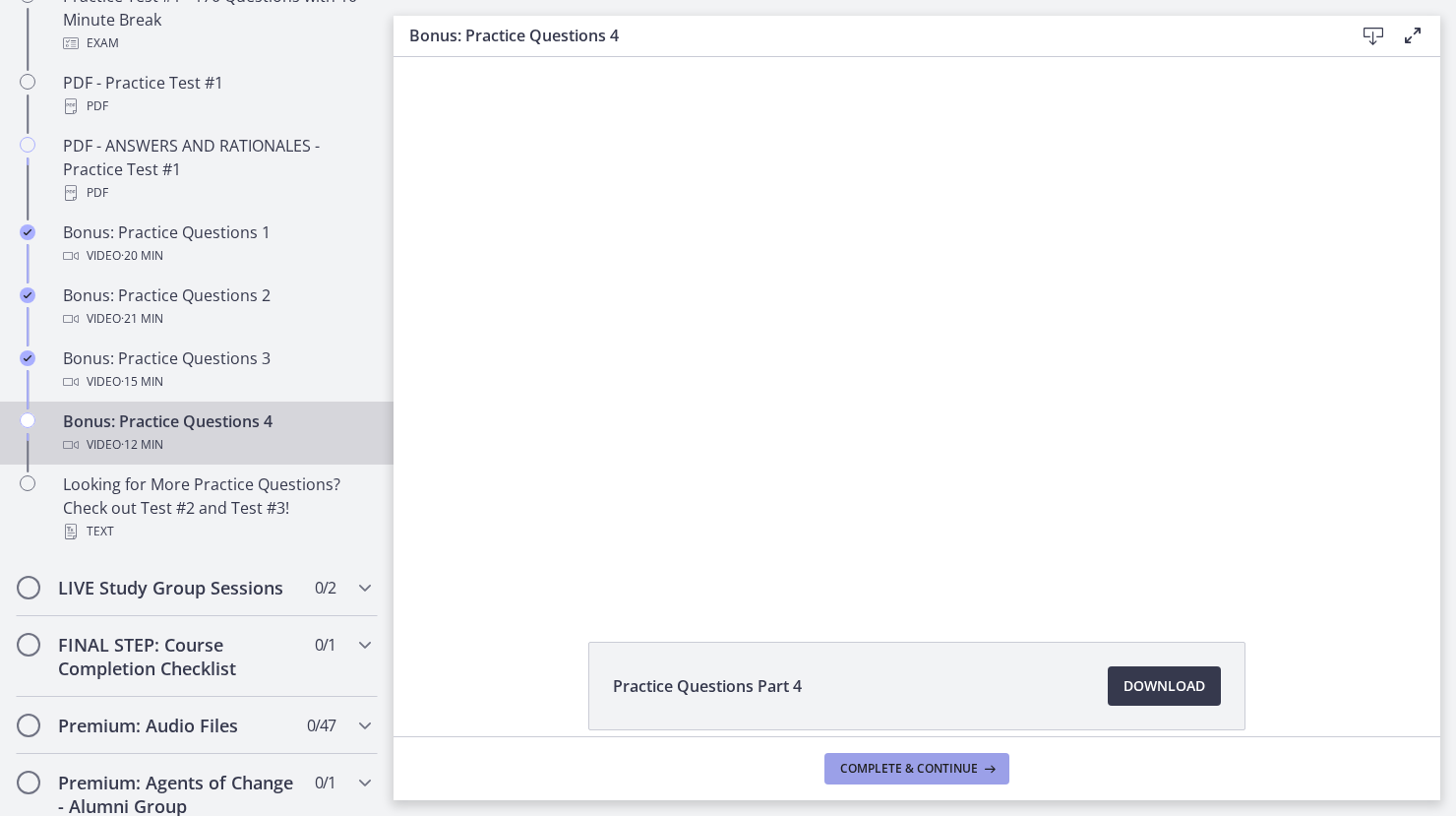 click on "Complete & continue" at bounding box center [909, 769] 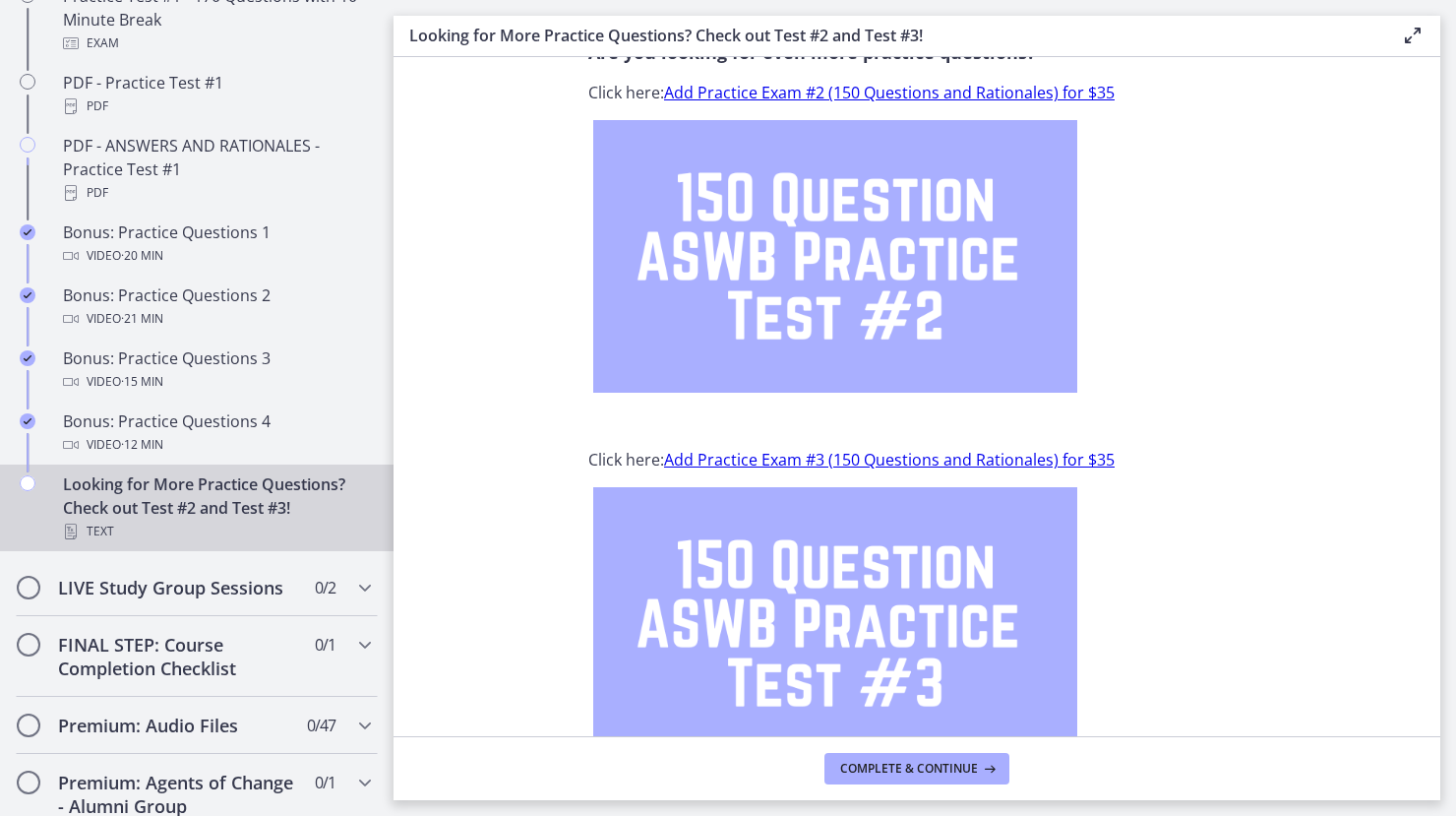 scroll, scrollTop: 190, scrollLeft: 0, axis: vertical 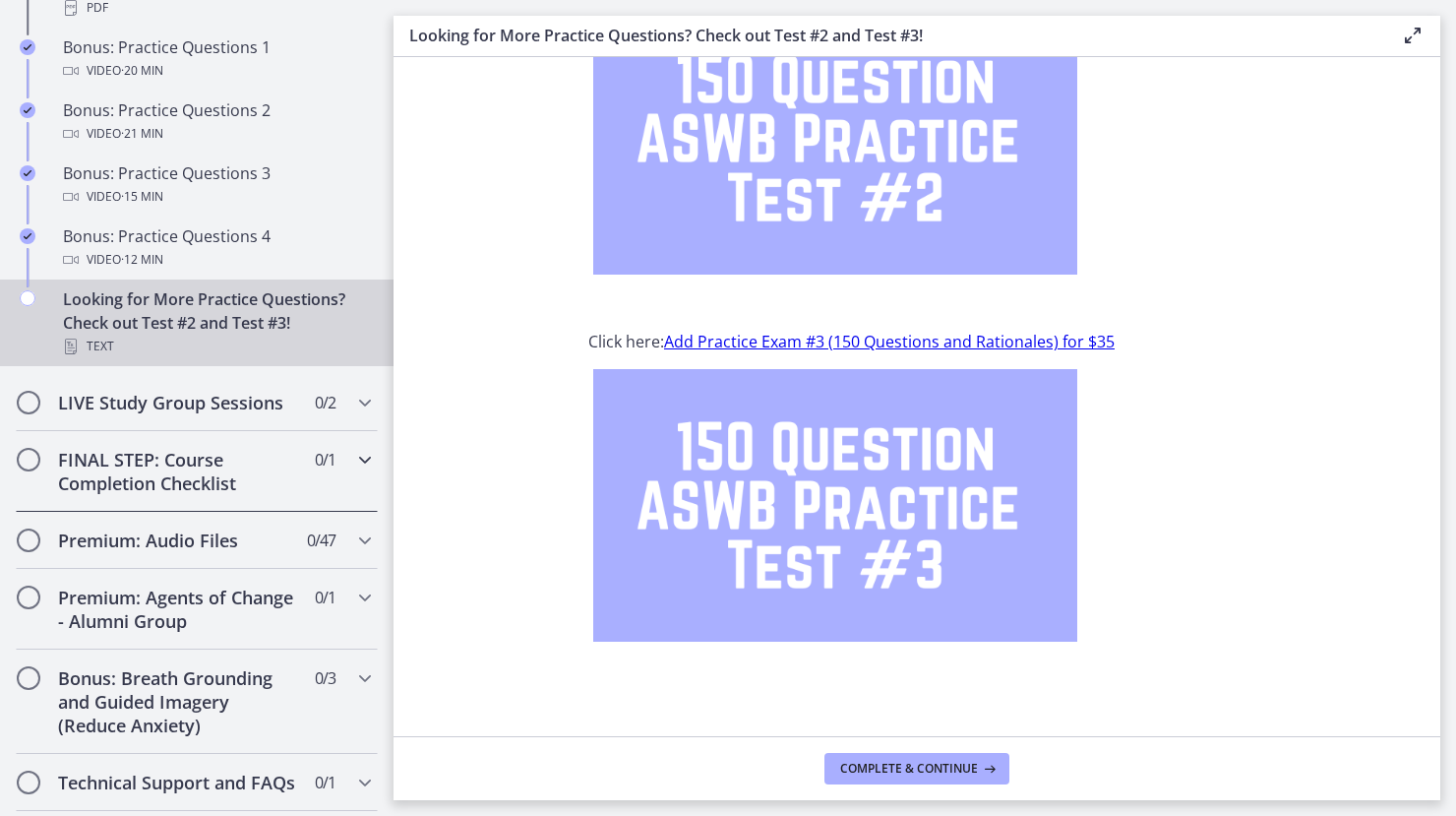 click on "FINAL STEP: Course Completion Checklist" at bounding box center [178, 471] 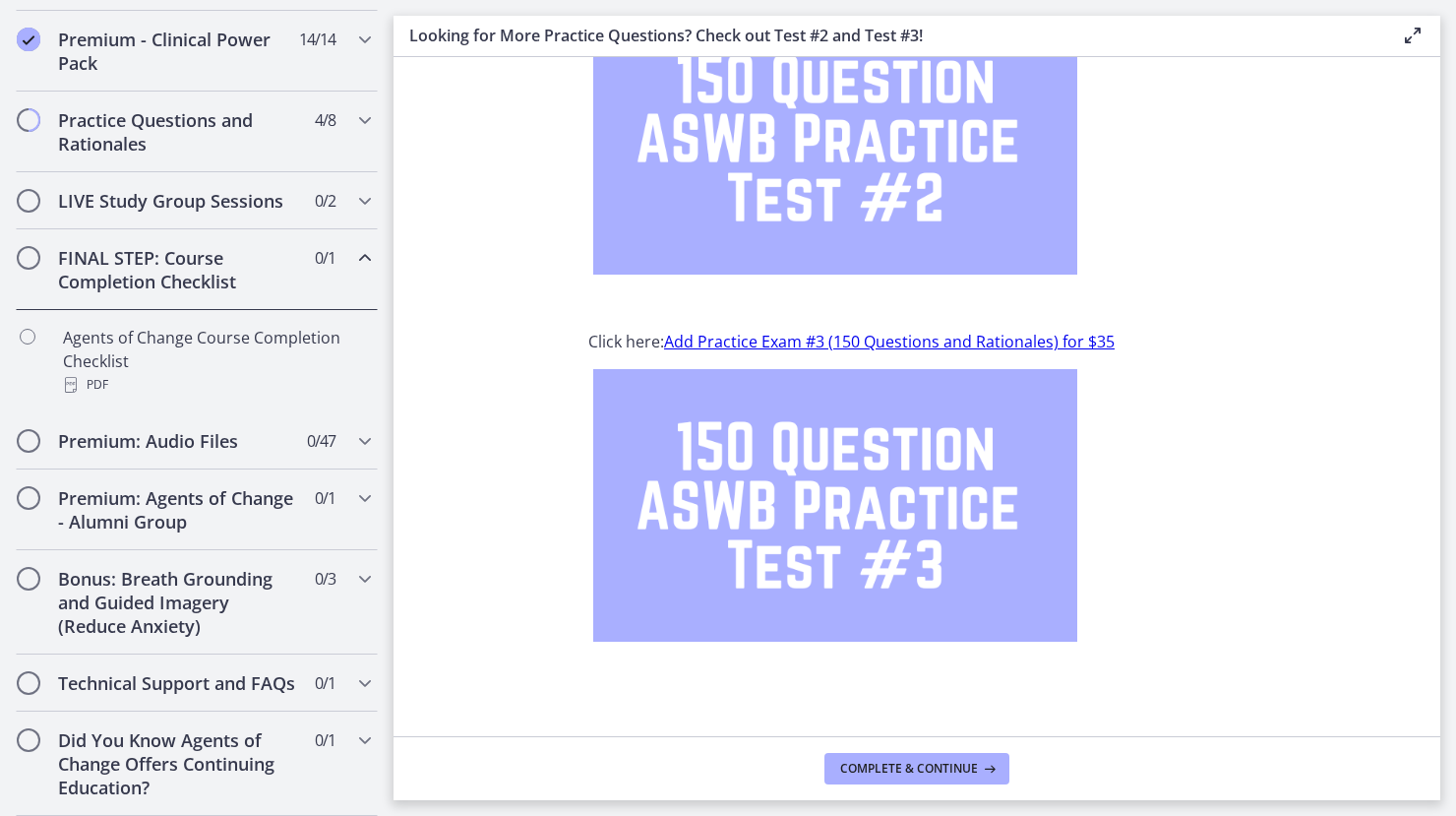 scroll, scrollTop: 990, scrollLeft: 0, axis: vertical 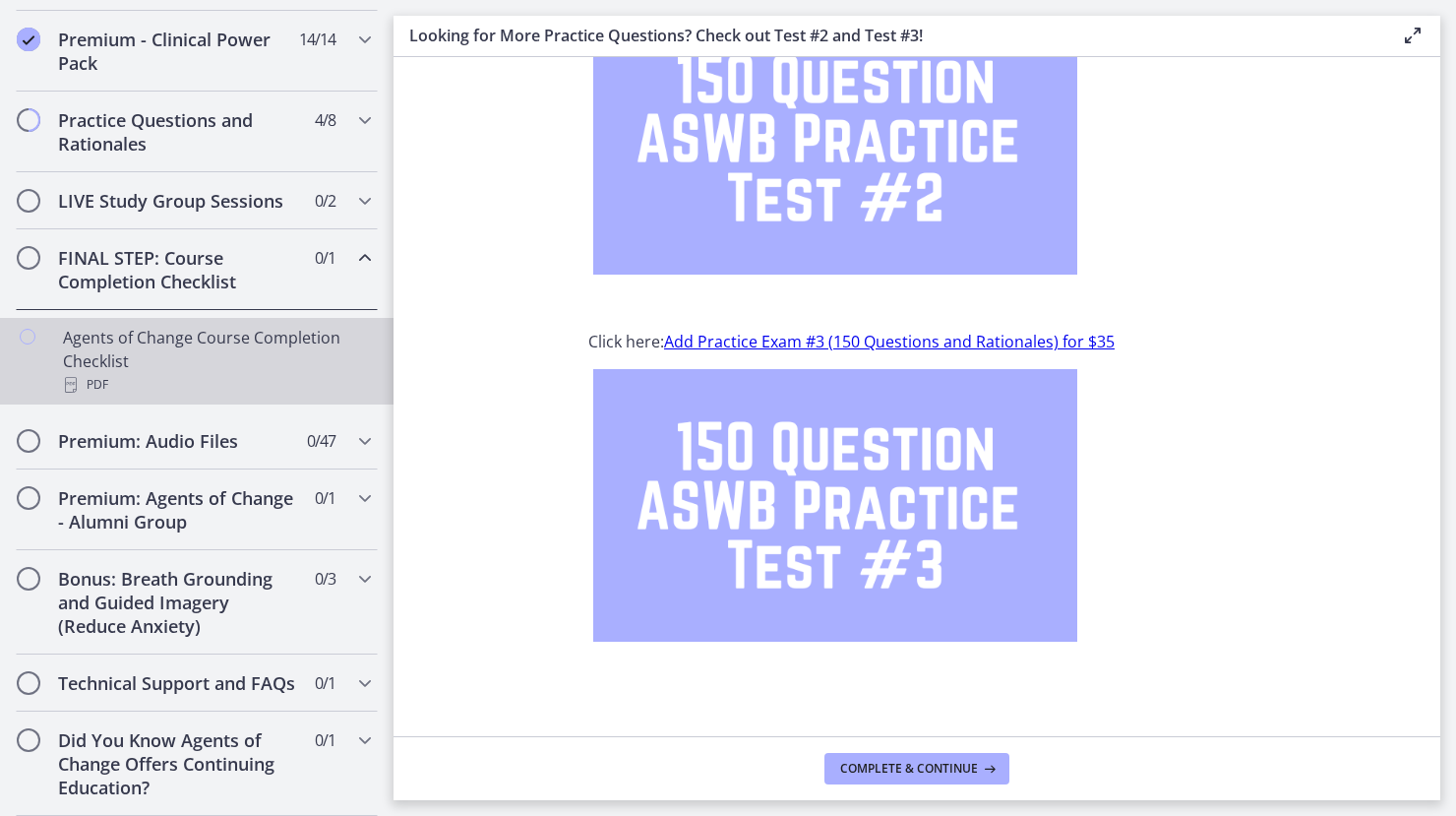 click on "Agents of Change Course Completion Checklist
PDF" at bounding box center [216, 361] 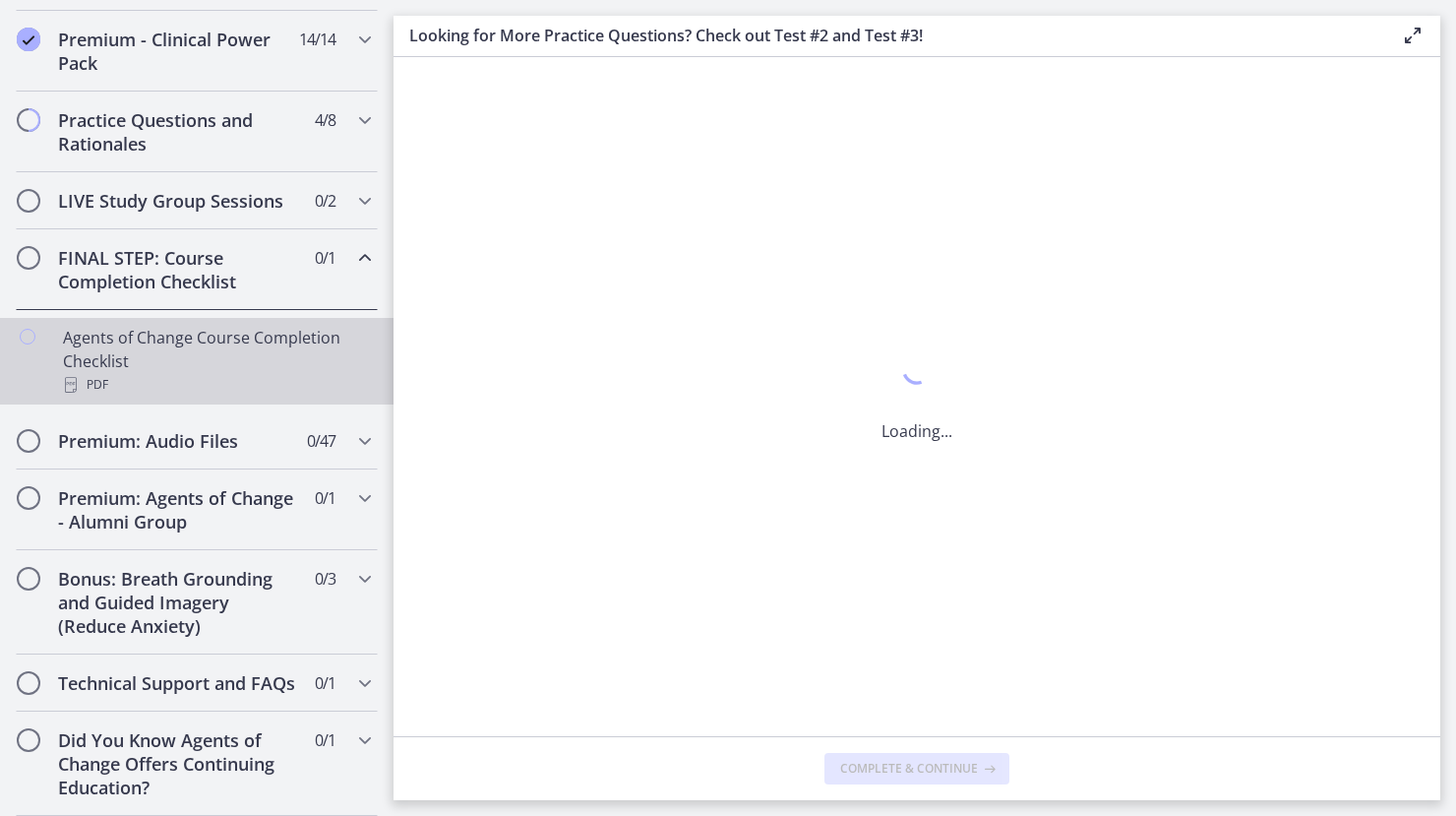 scroll, scrollTop: 0, scrollLeft: 0, axis: both 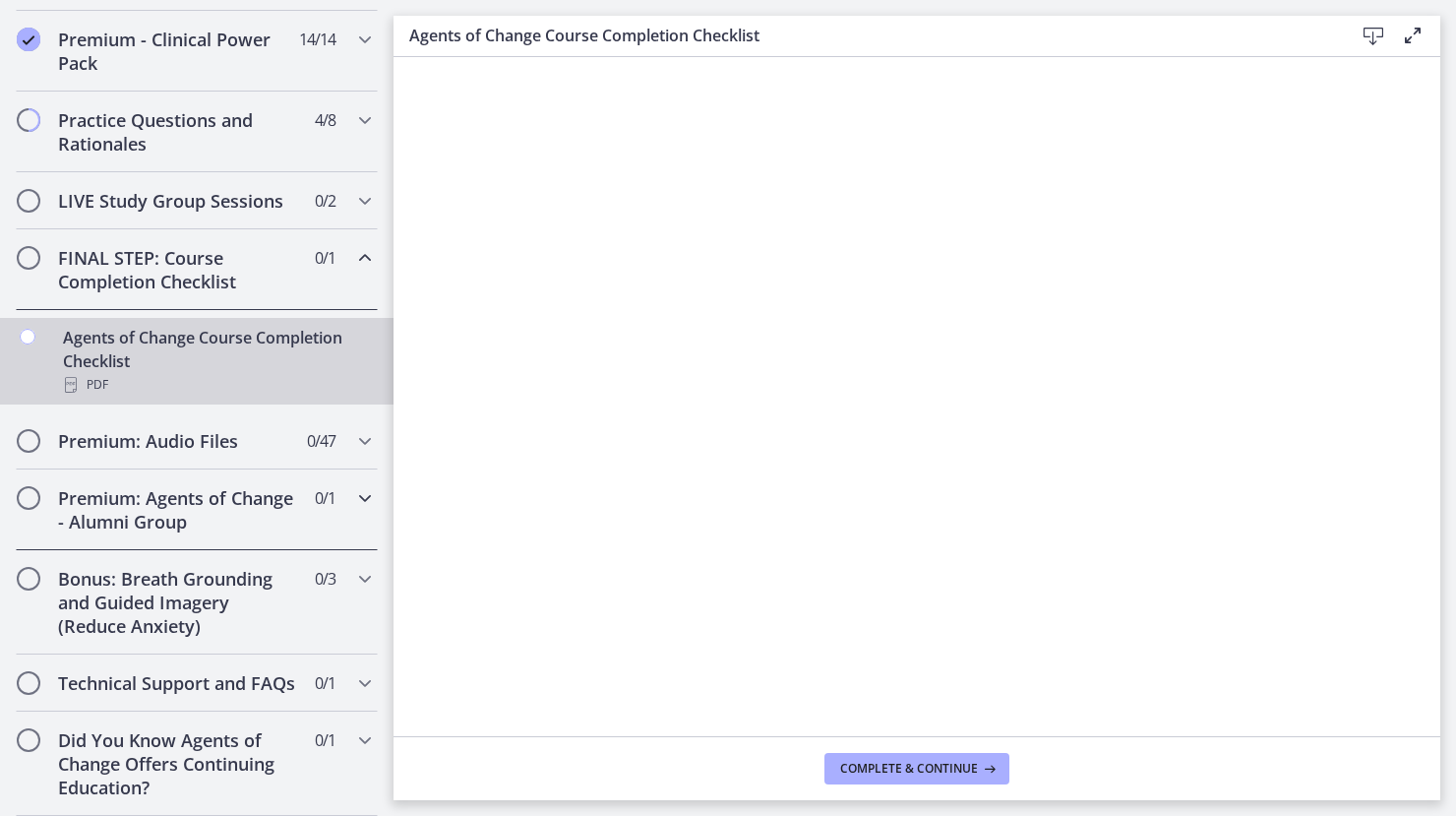 click on "Premium: Agents of Change - Alumni Group" at bounding box center [178, 510] 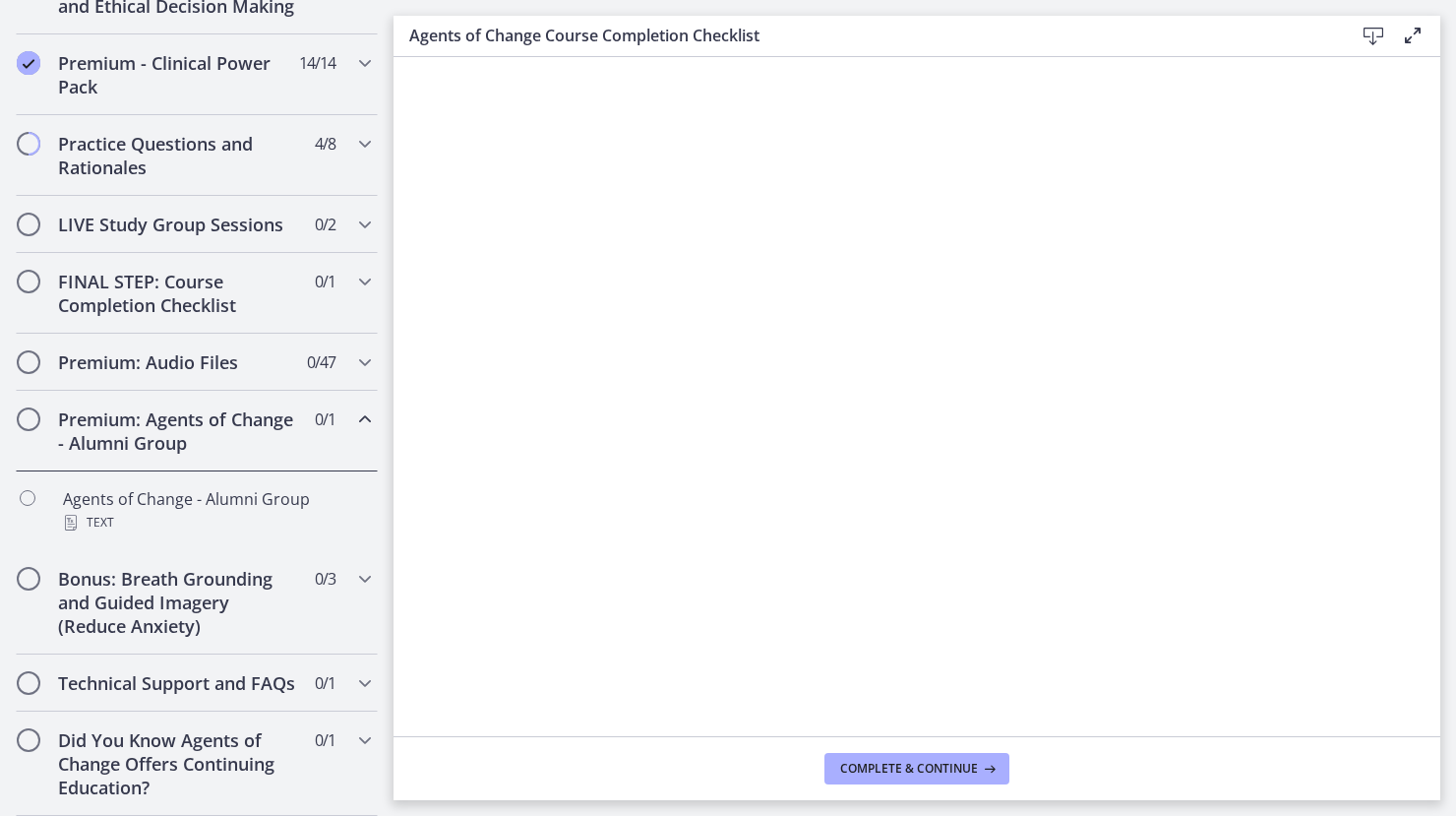 scroll, scrollTop: 967, scrollLeft: 0, axis: vertical 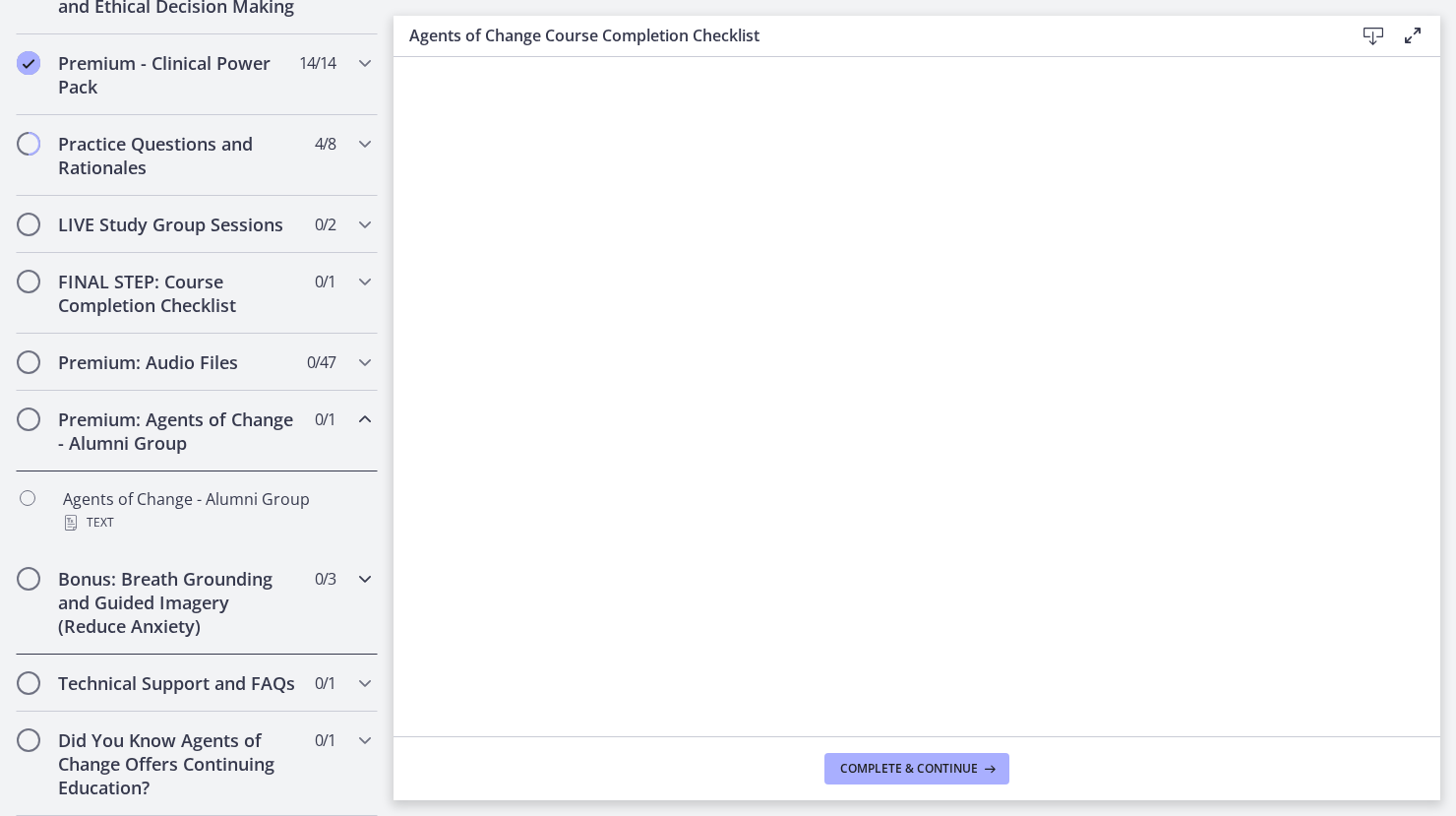 click on "Bonus: Breath Grounding and Guided Imagery (Reduce Anxiety)" at bounding box center [178, 602] 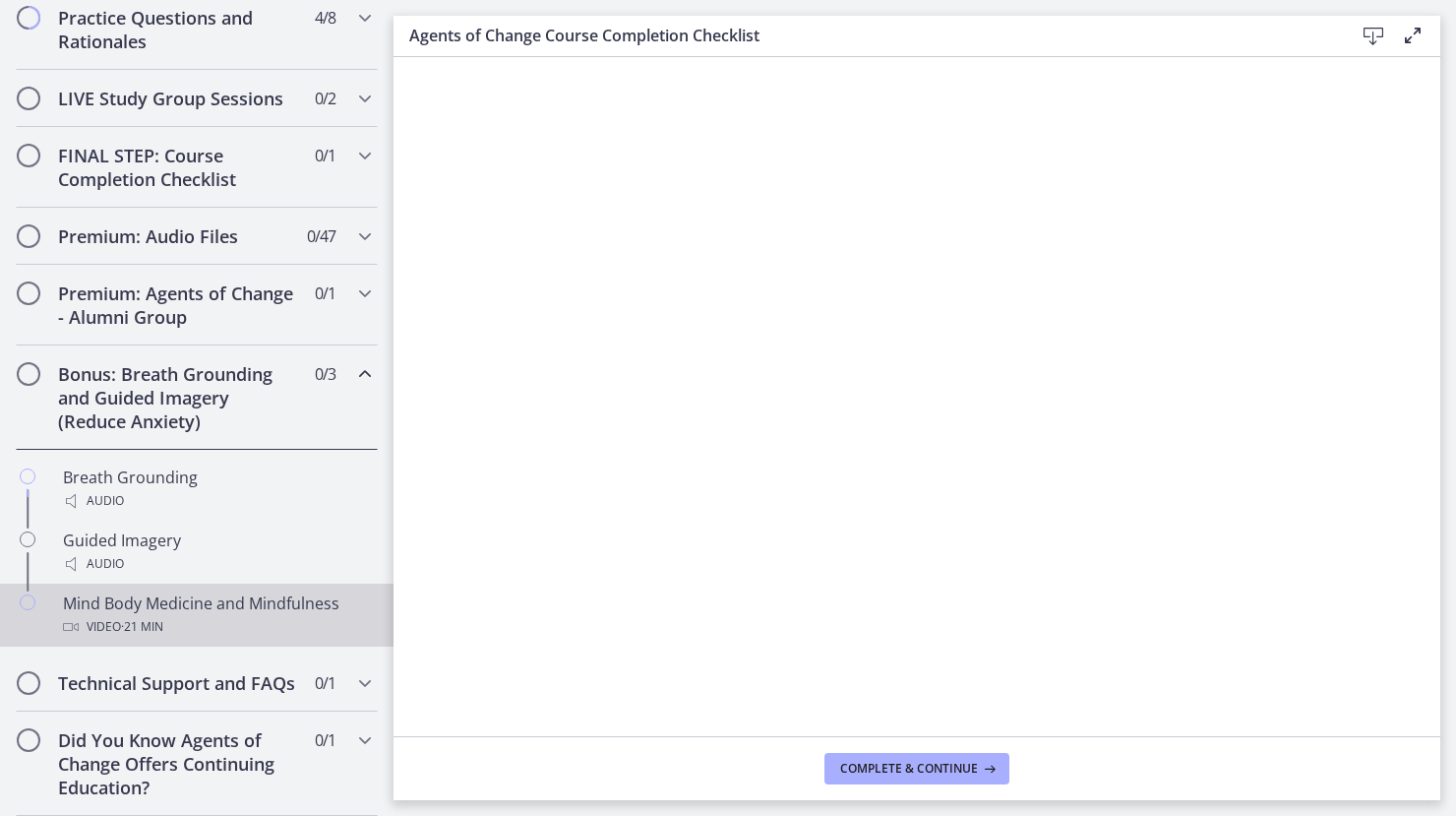 scroll, scrollTop: 1093, scrollLeft: 0, axis: vertical 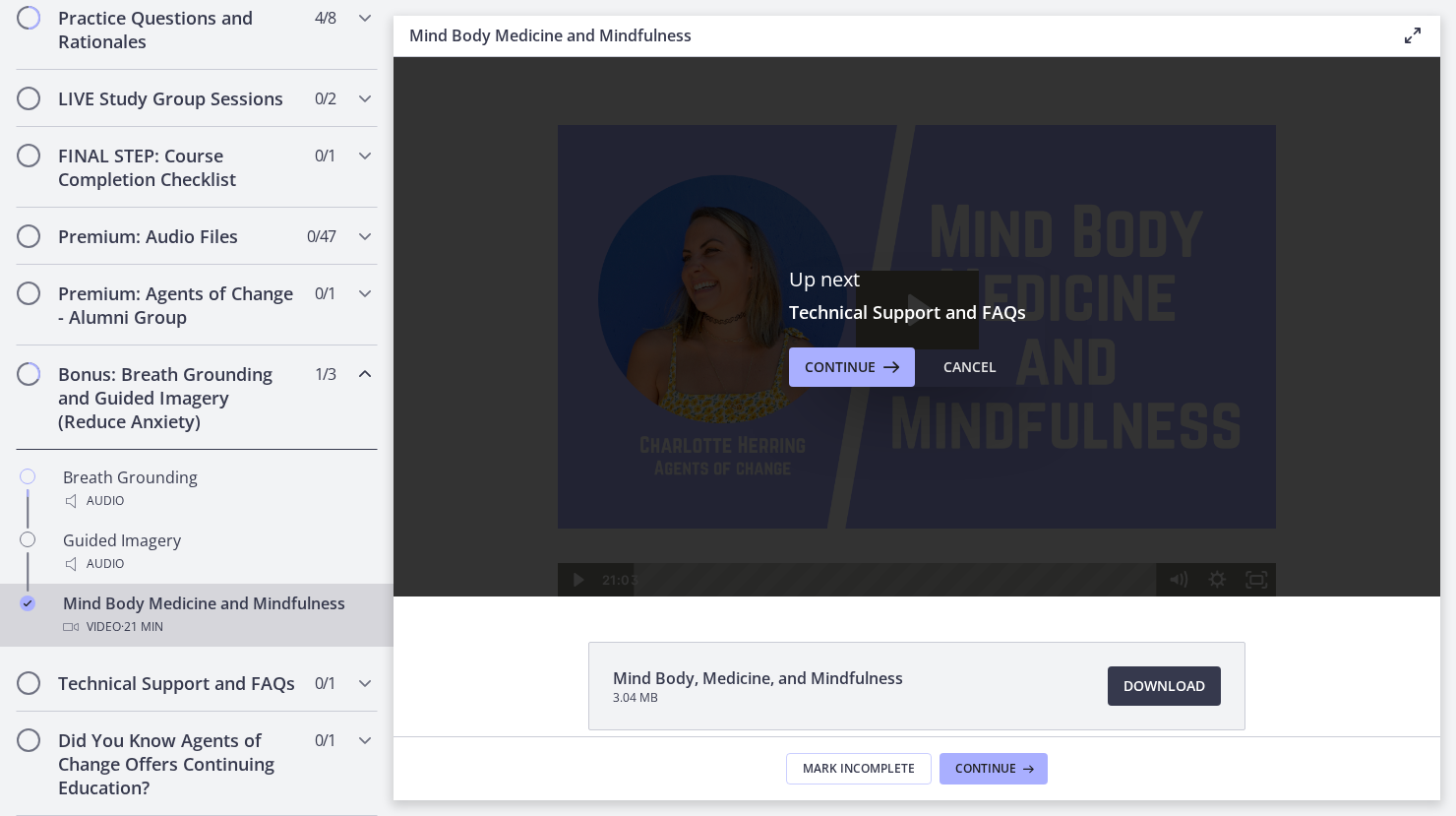 click on "Bonus: Breath Grounding and Guided Imagery (Reduce Anxiety)" at bounding box center [178, 398] 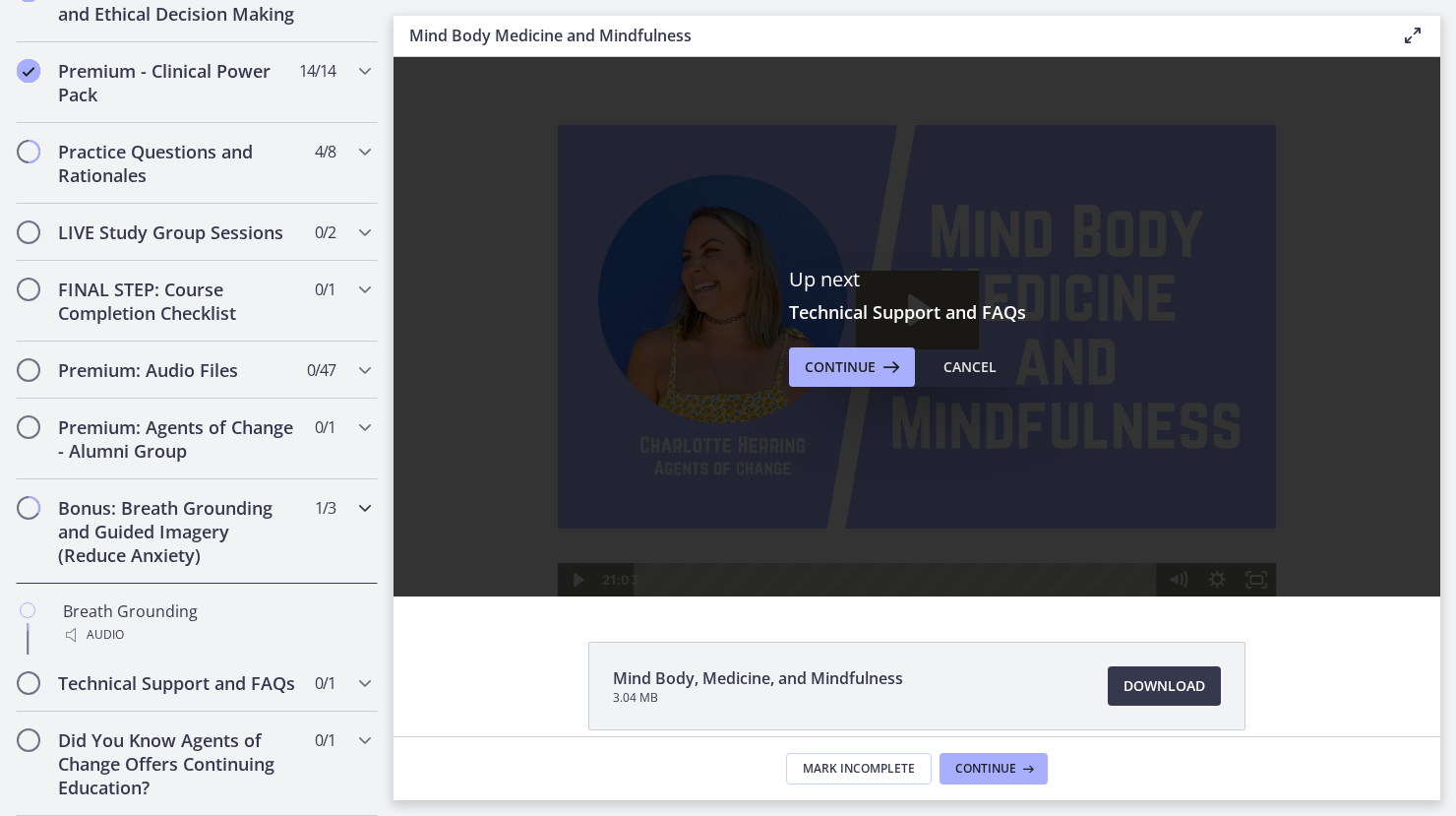 scroll, scrollTop: 888, scrollLeft: 0, axis: vertical 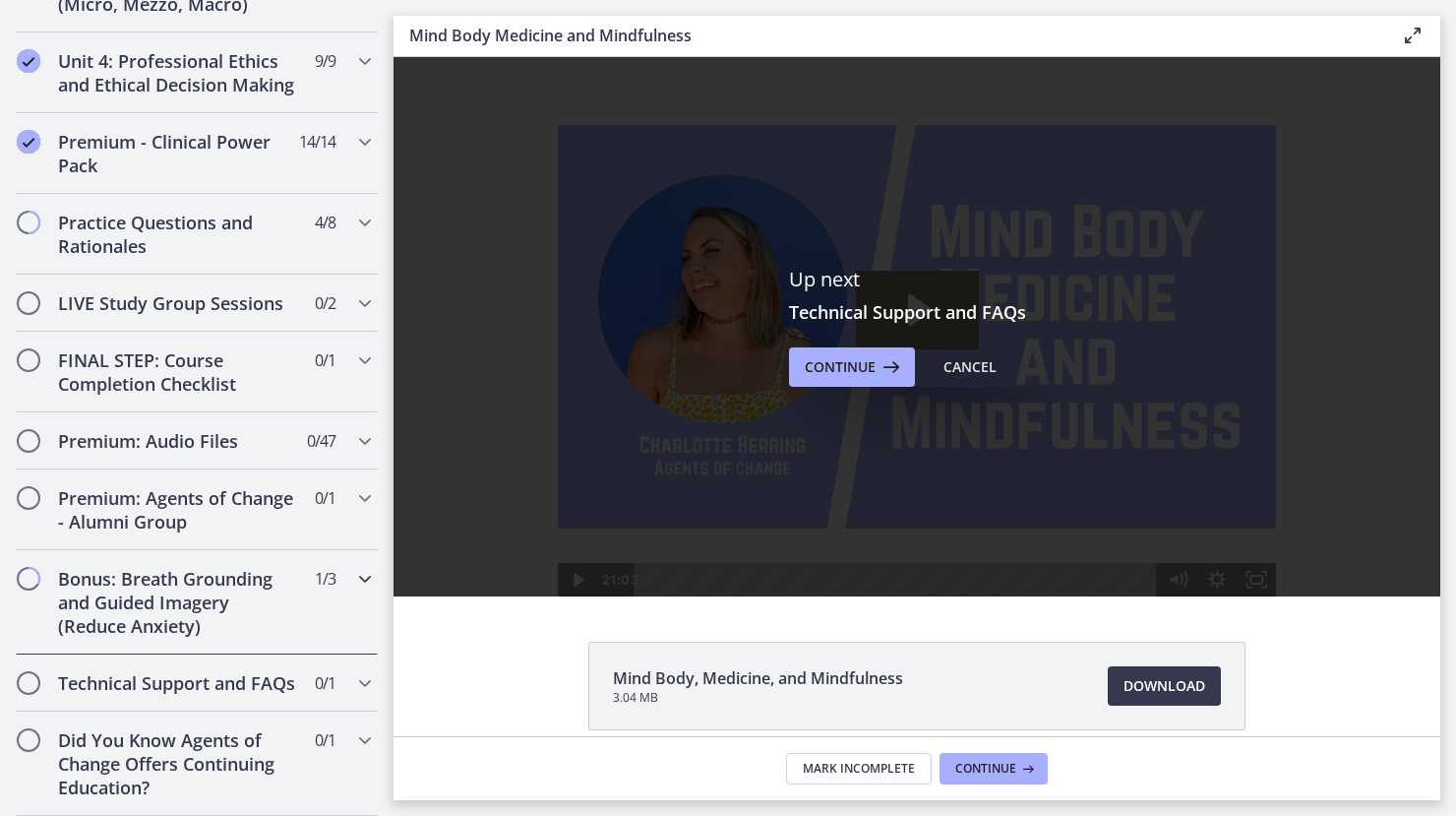click on "Bonus: Breath Grounding and Guided Imagery (Reduce Anxiety)" at bounding box center [178, 602] 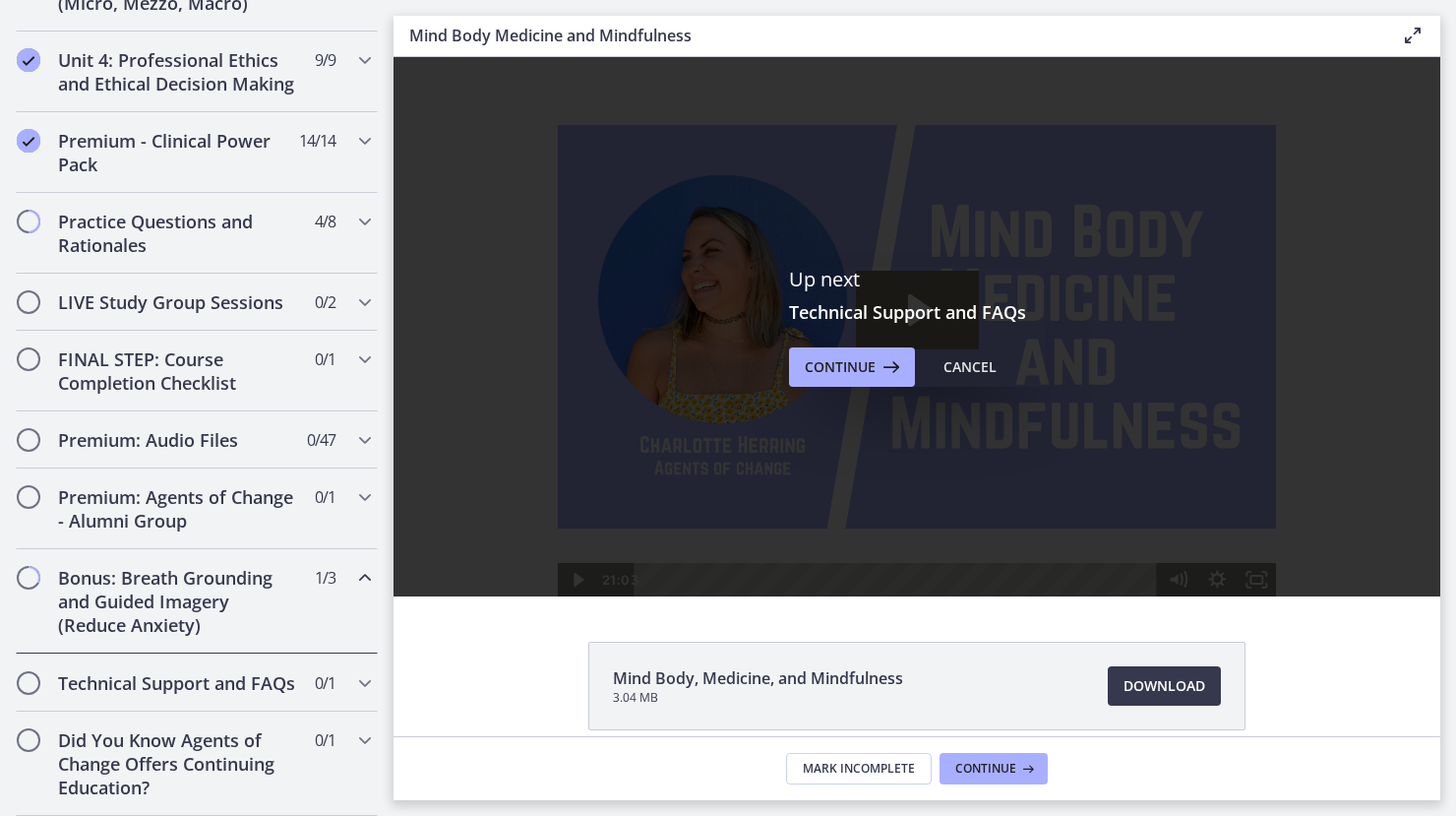 scroll, scrollTop: 1058, scrollLeft: 0, axis: vertical 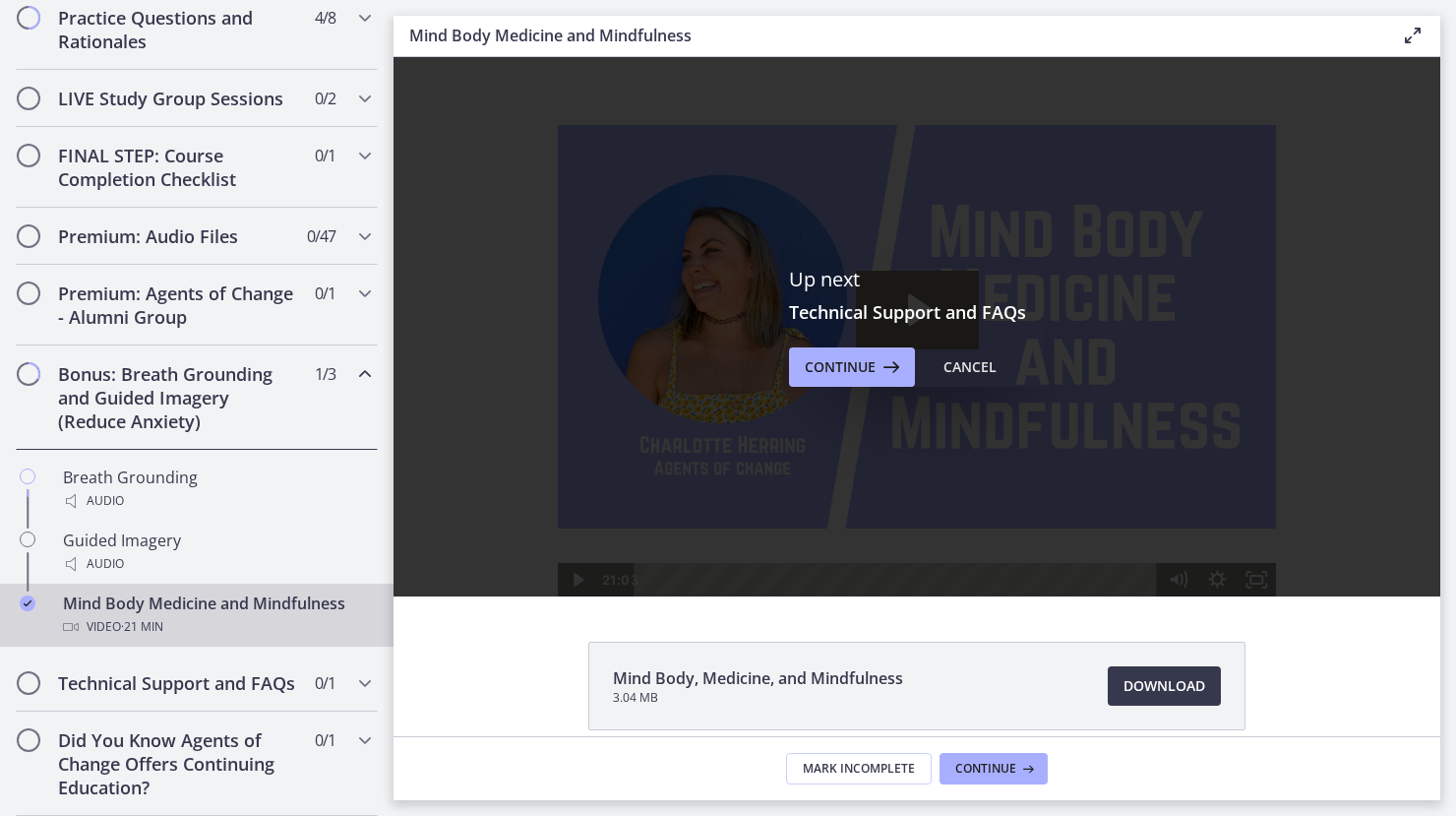 click on "Bonus: Breath Grounding and Guided Imagery (Reduce Anxiety)" at bounding box center (178, 398) 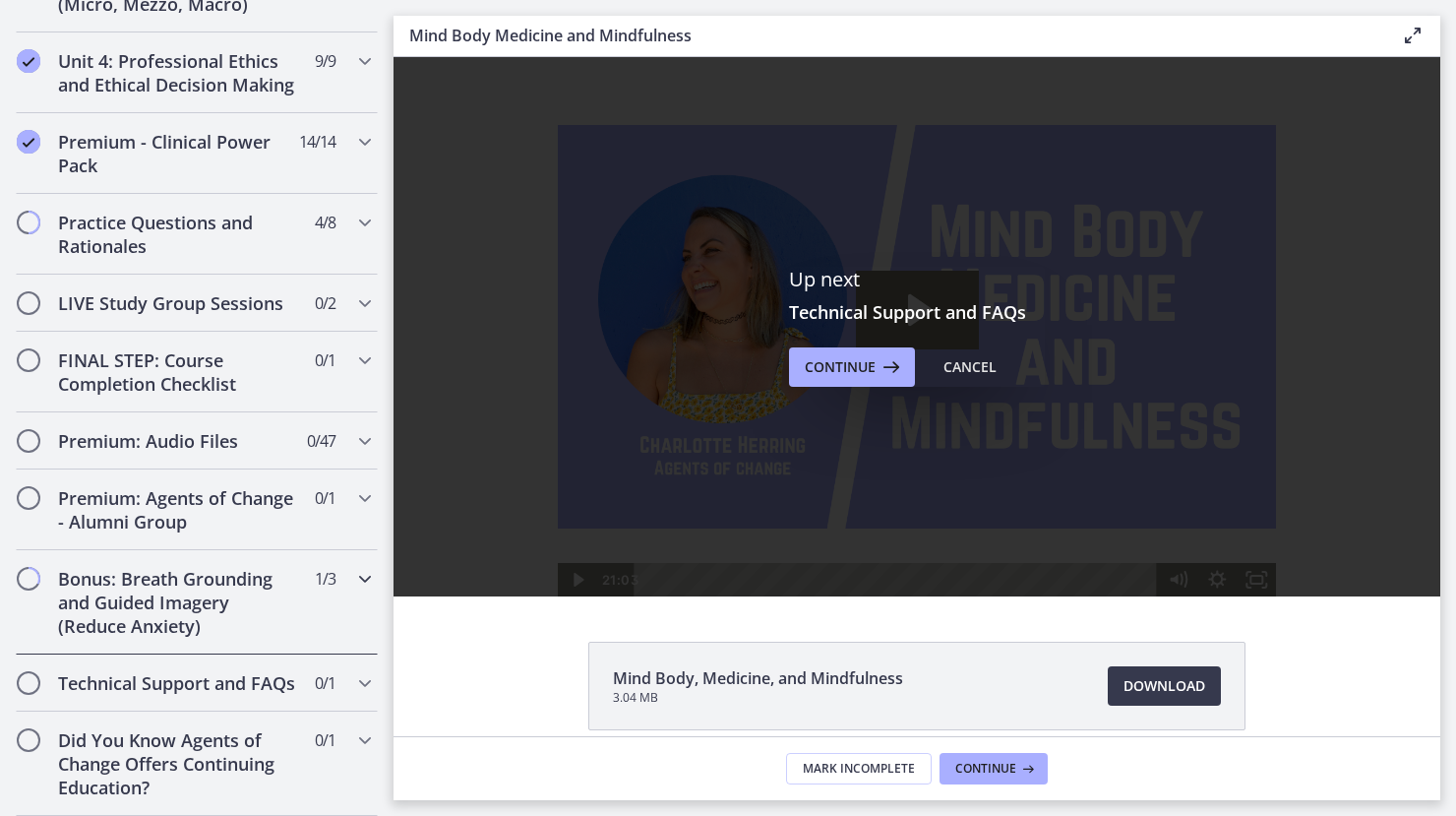 scroll, scrollTop: 888, scrollLeft: 0, axis: vertical 